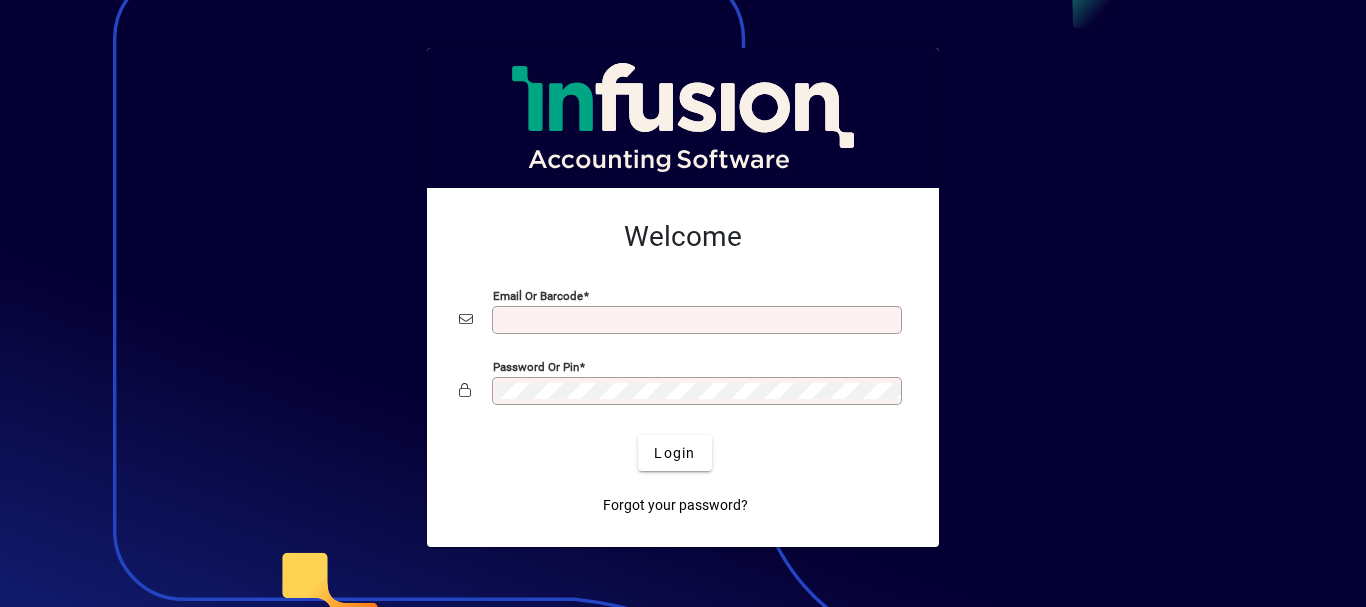 scroll, scrollTop: 0, scrollLeft: 0, axis: both 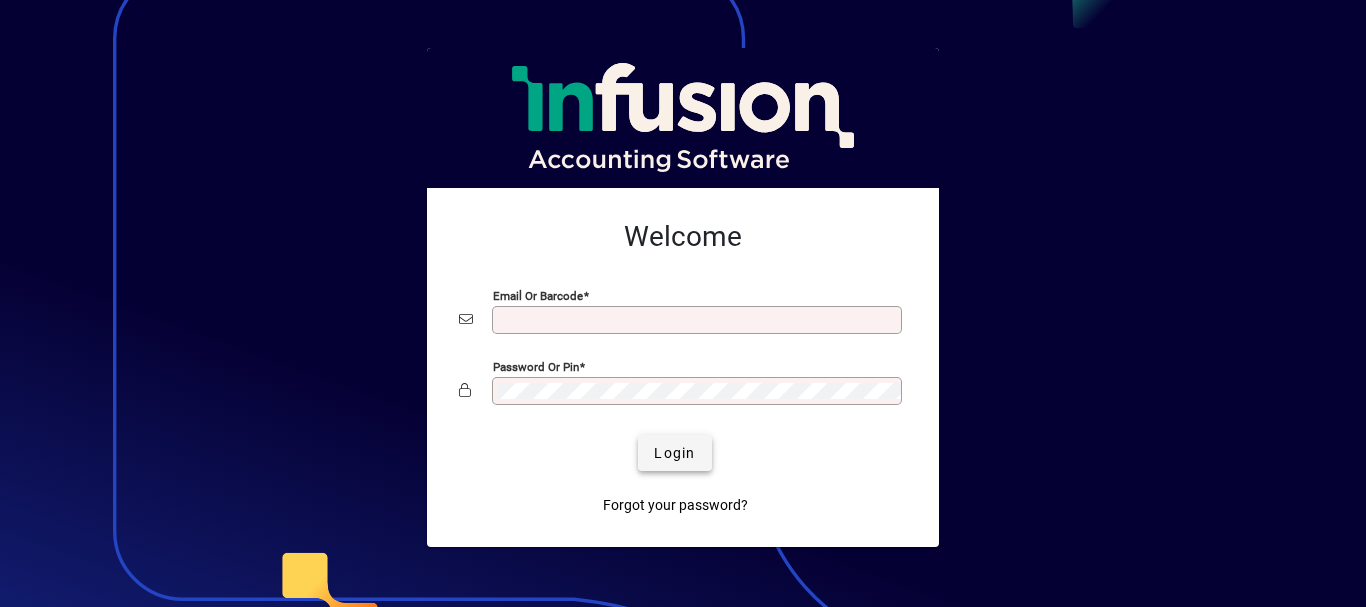 type on "**********" 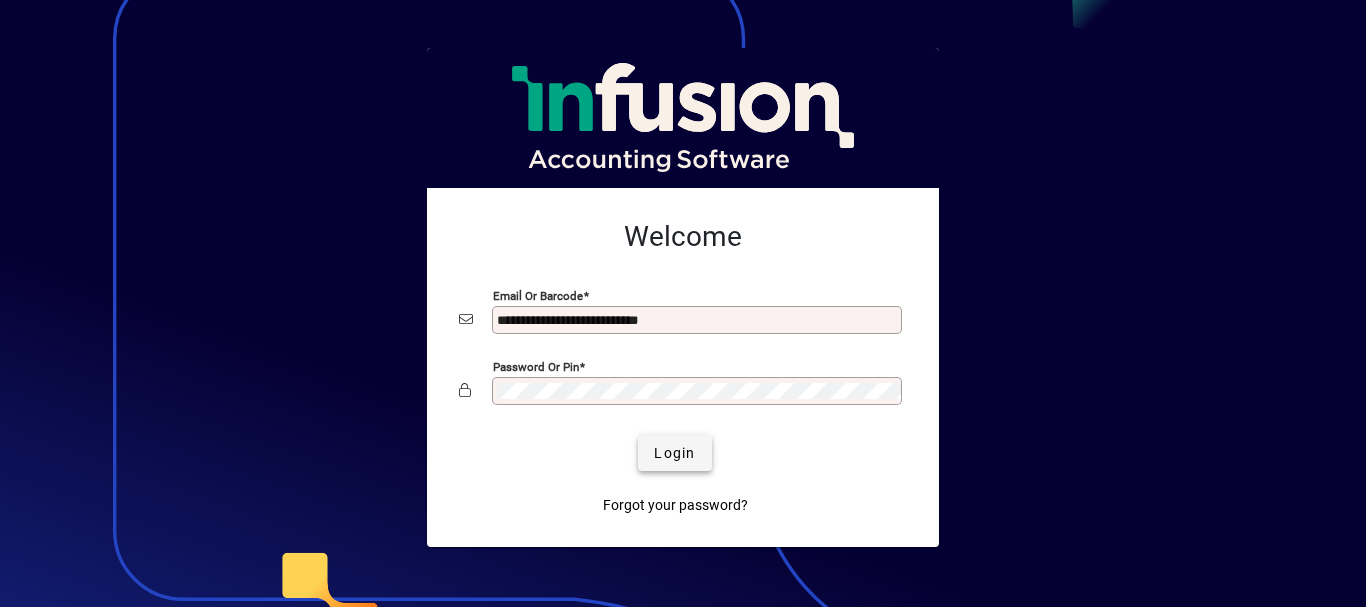 click on "Login" 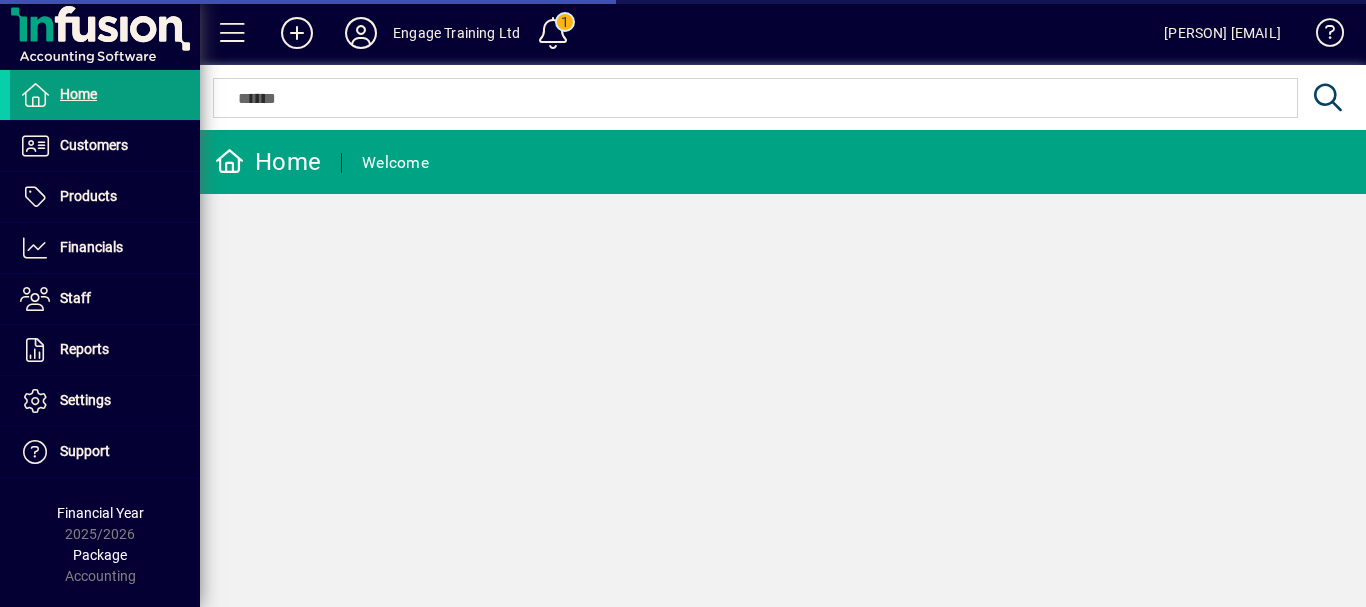 scroll, scrollTop: 0, scrollLeft: 0, axis: both 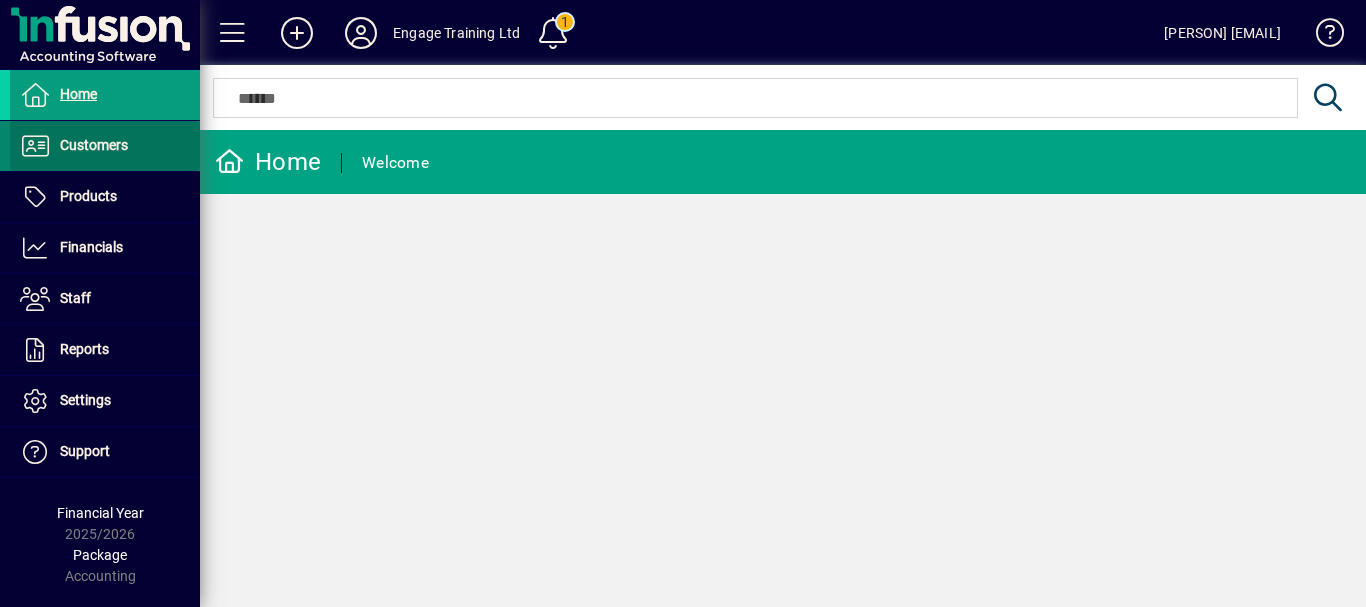 click on "Customers" at bounding box center [94, 145] 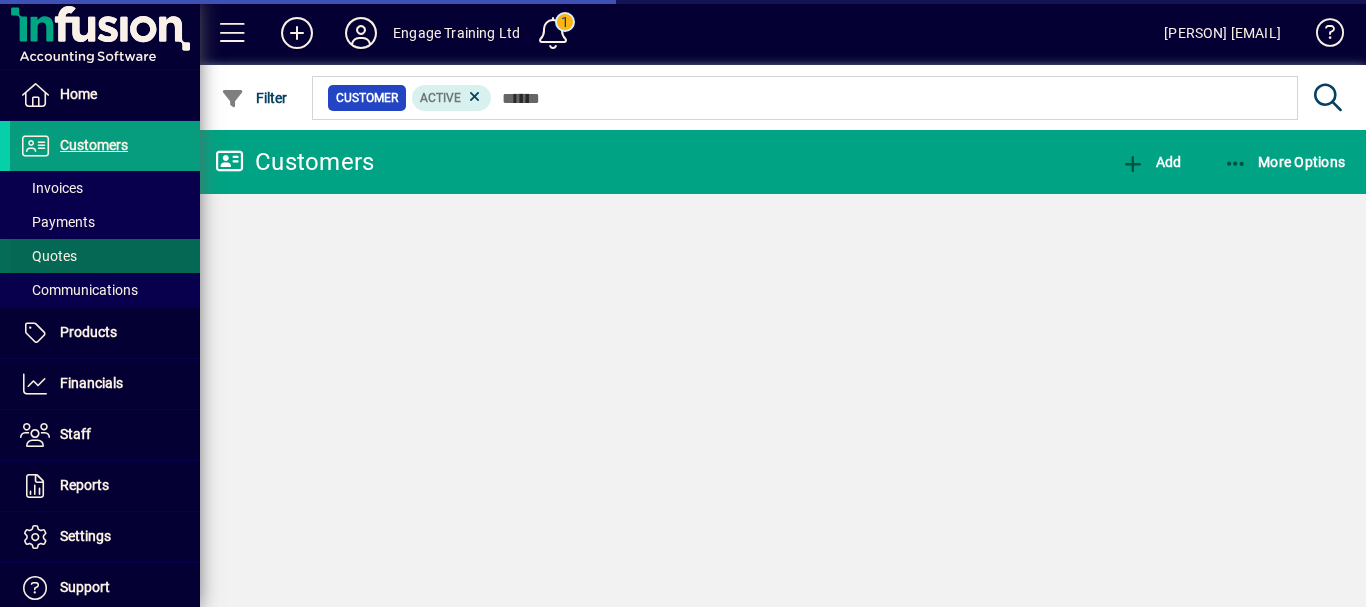 click on "Quotes" at bounding box center (48, 256) 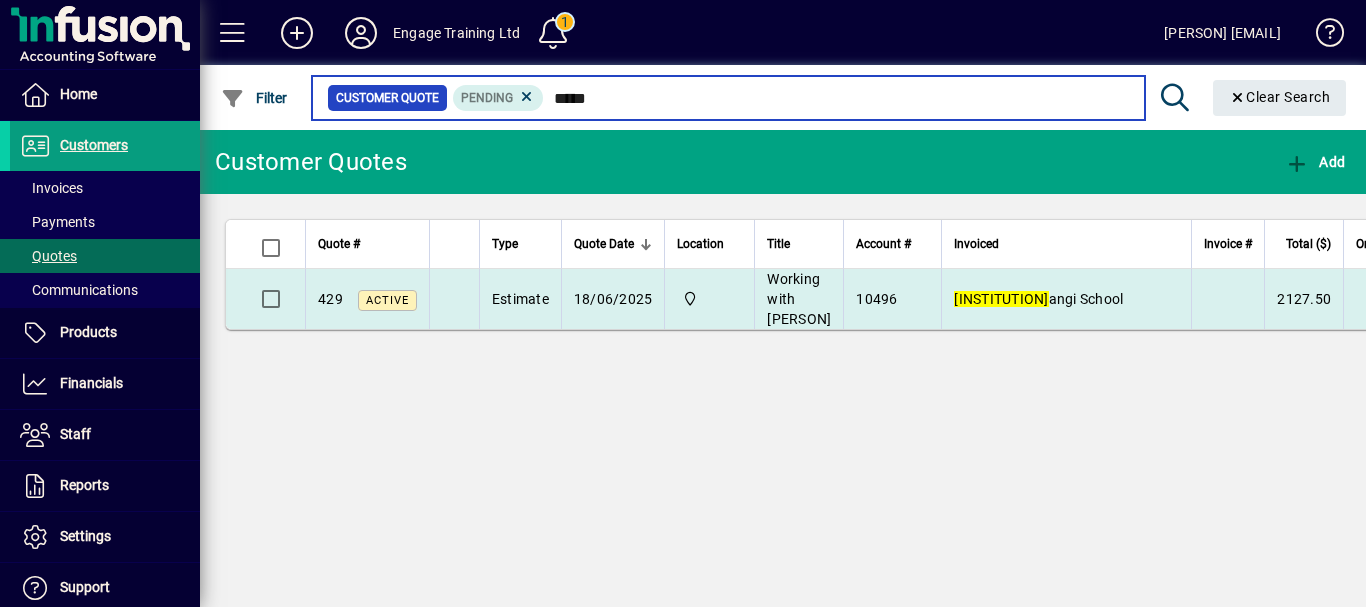 type on "*****" 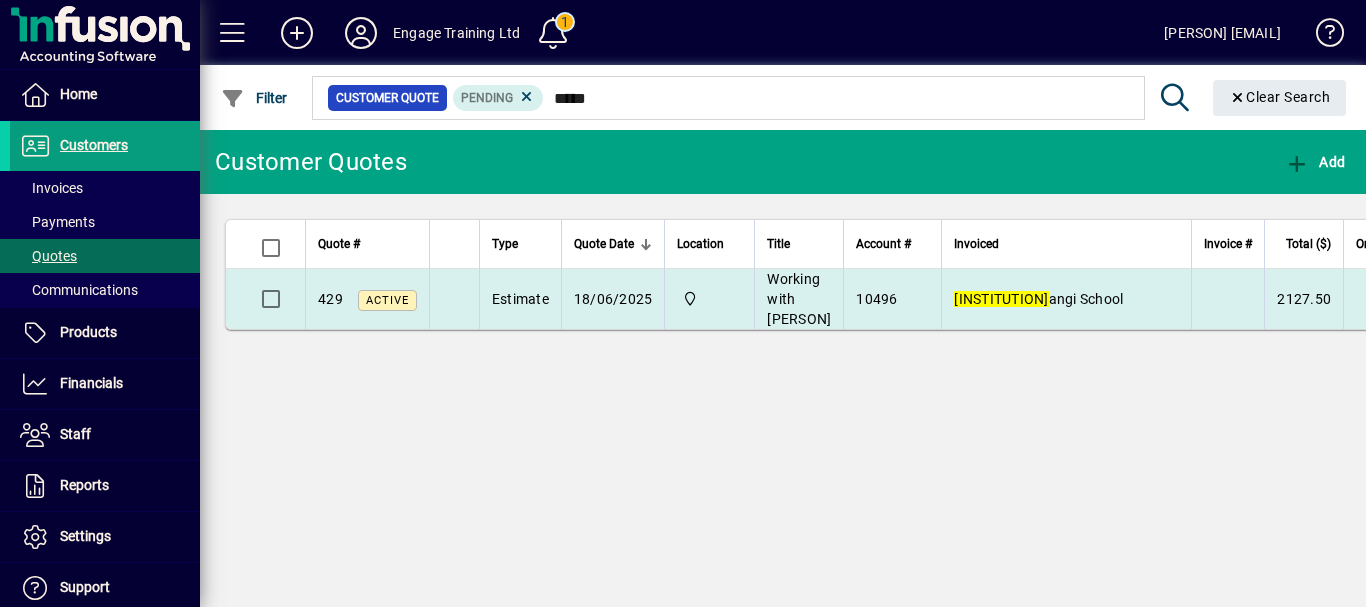 click on "[INSTITUTION]" at bounding box center [1001, 299] 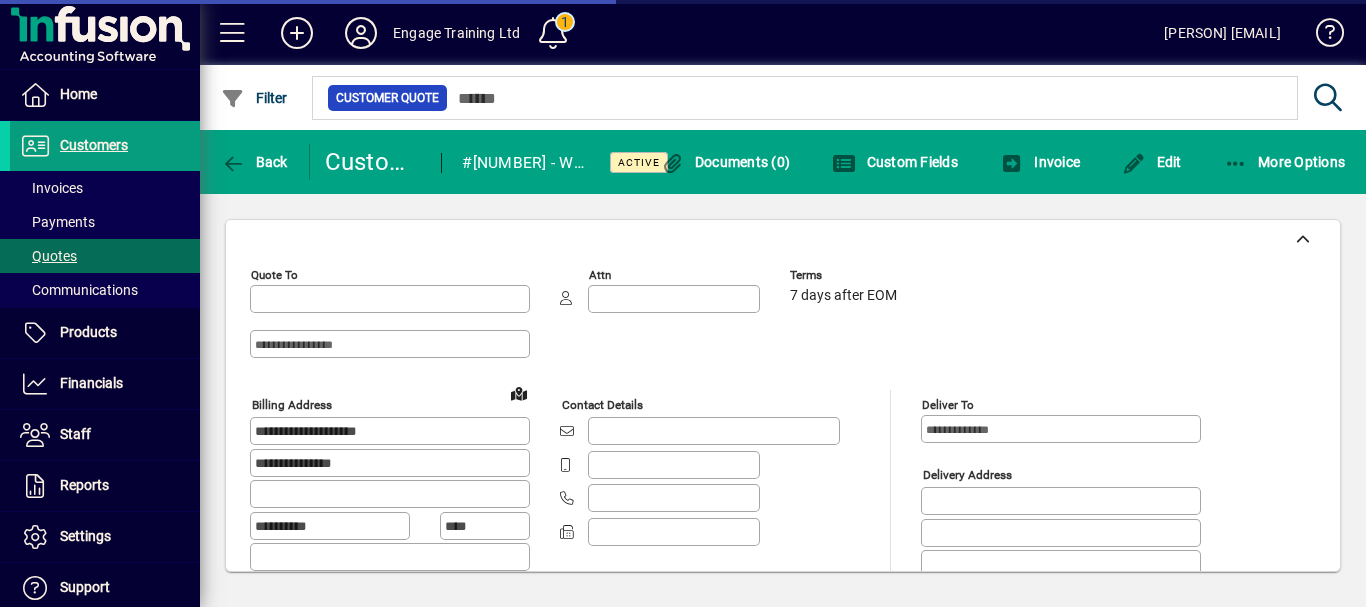 type on "**********" 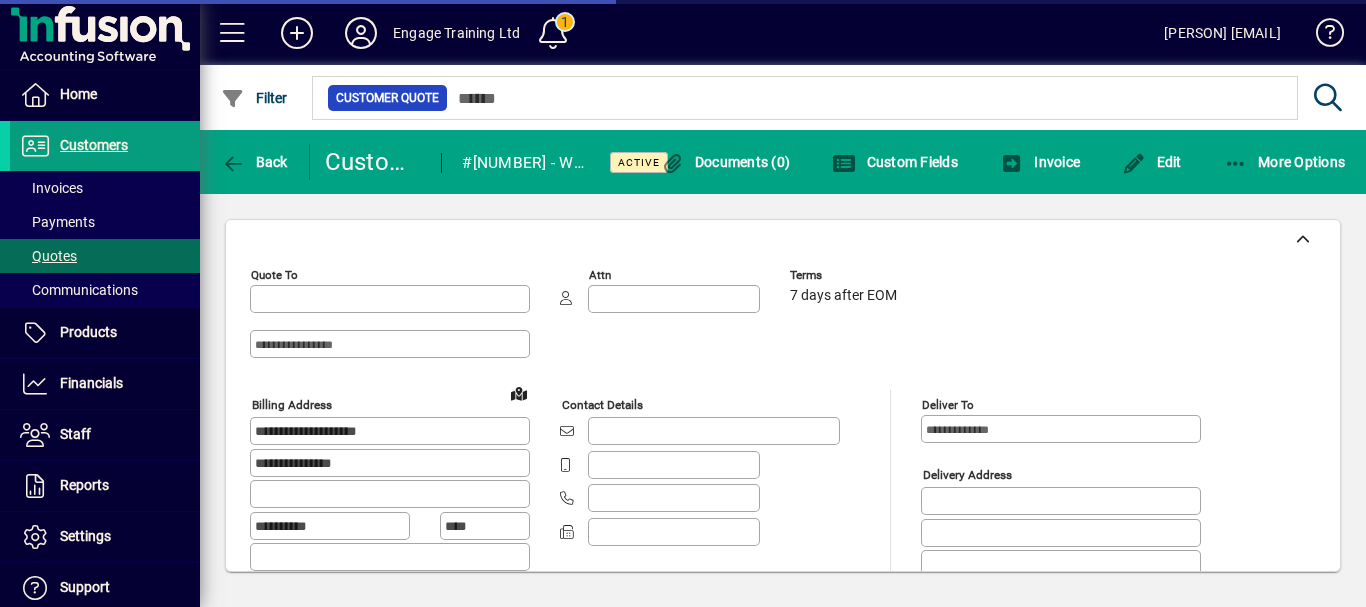 type on "**********" 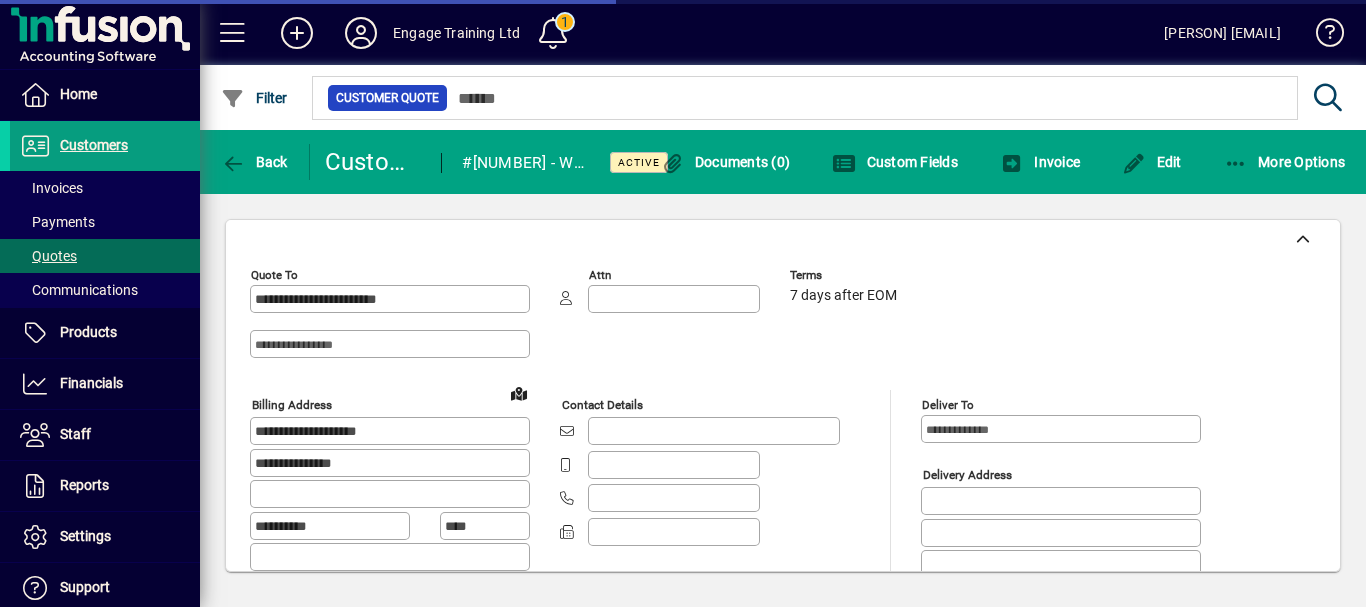 type on "**********" 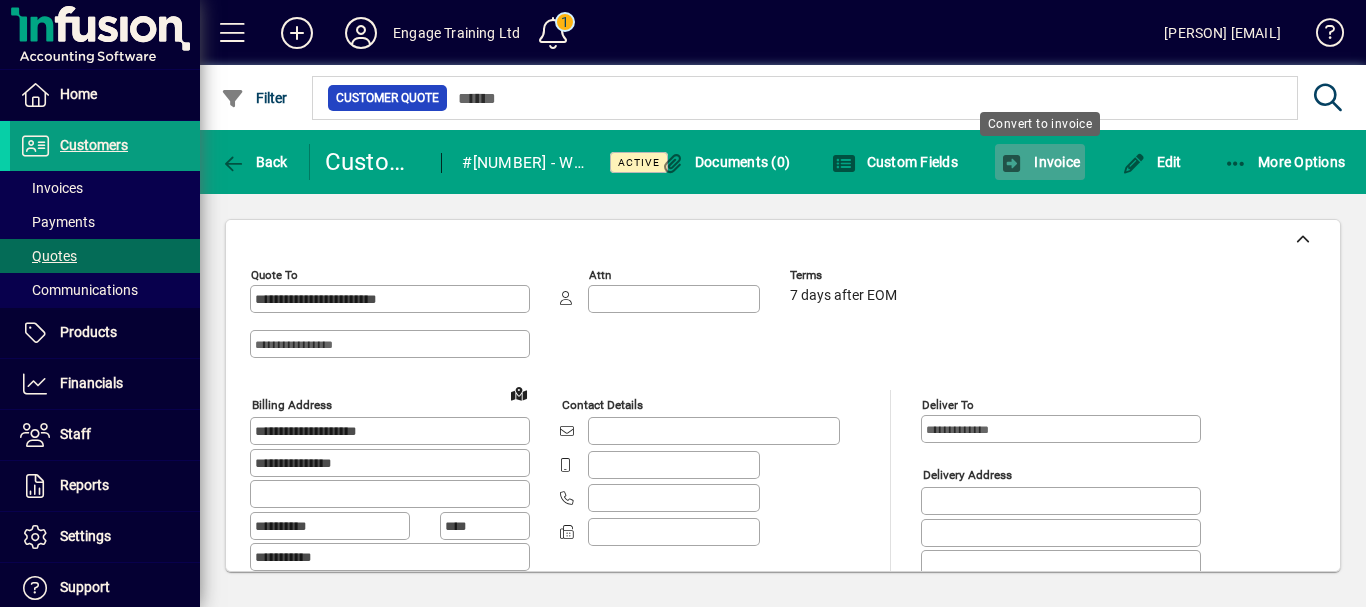 click on "Invoice" 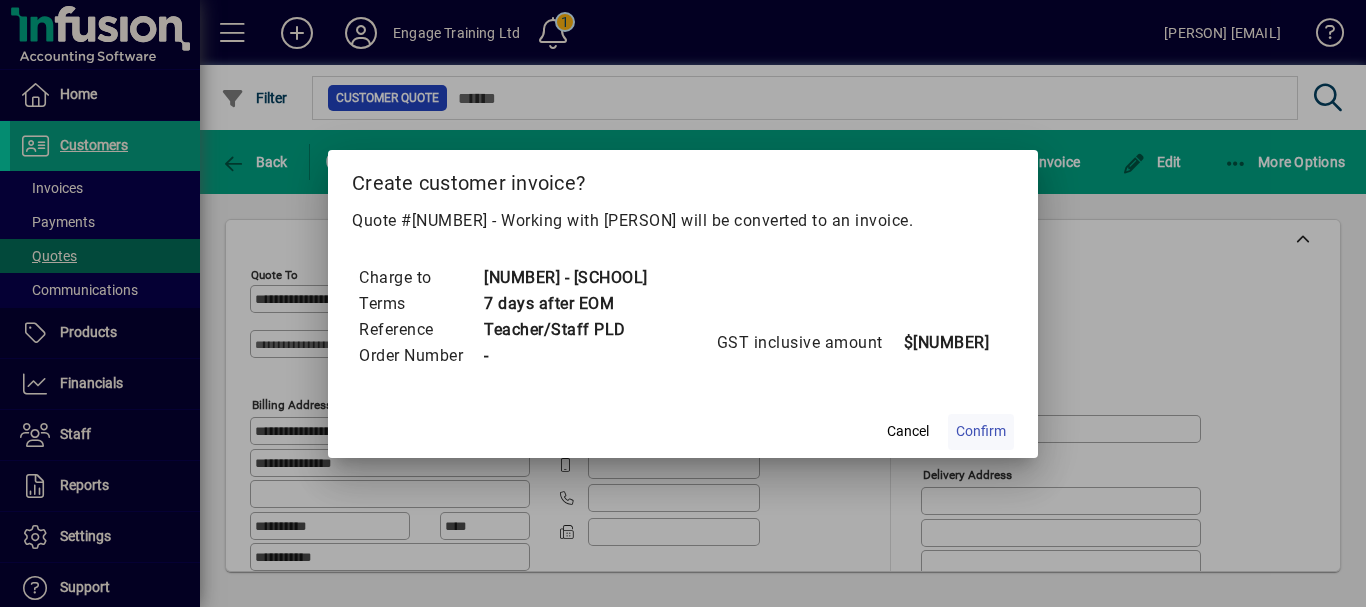 click on "Confirm" 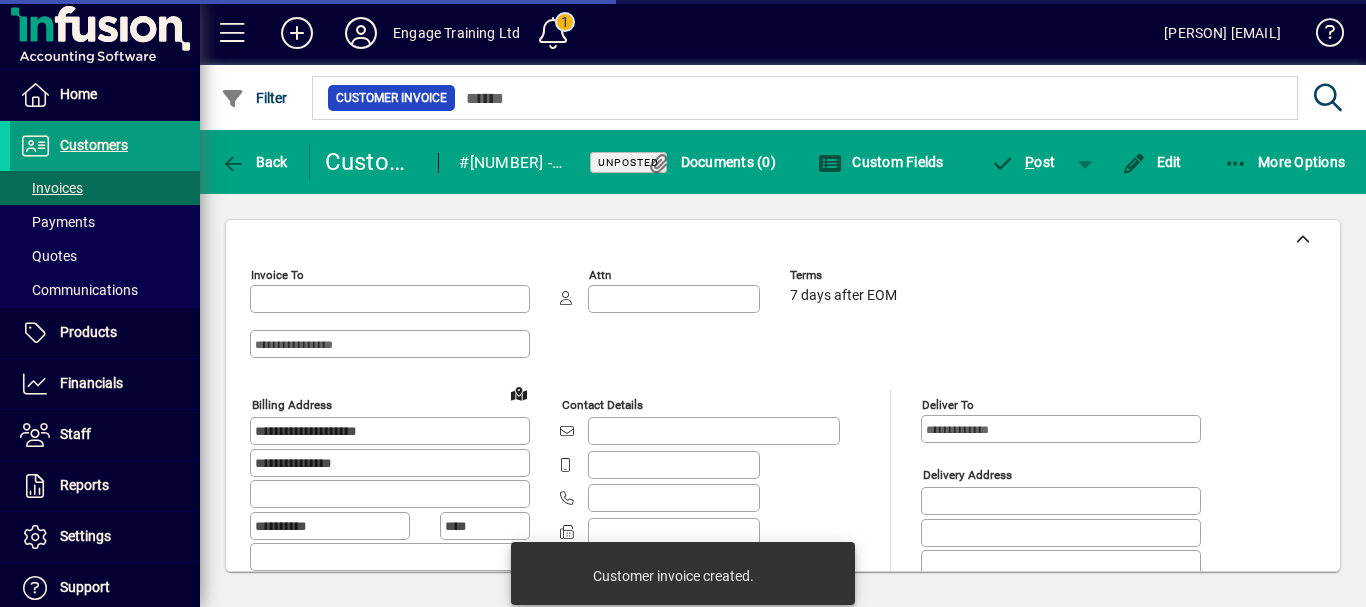 type on "**********" 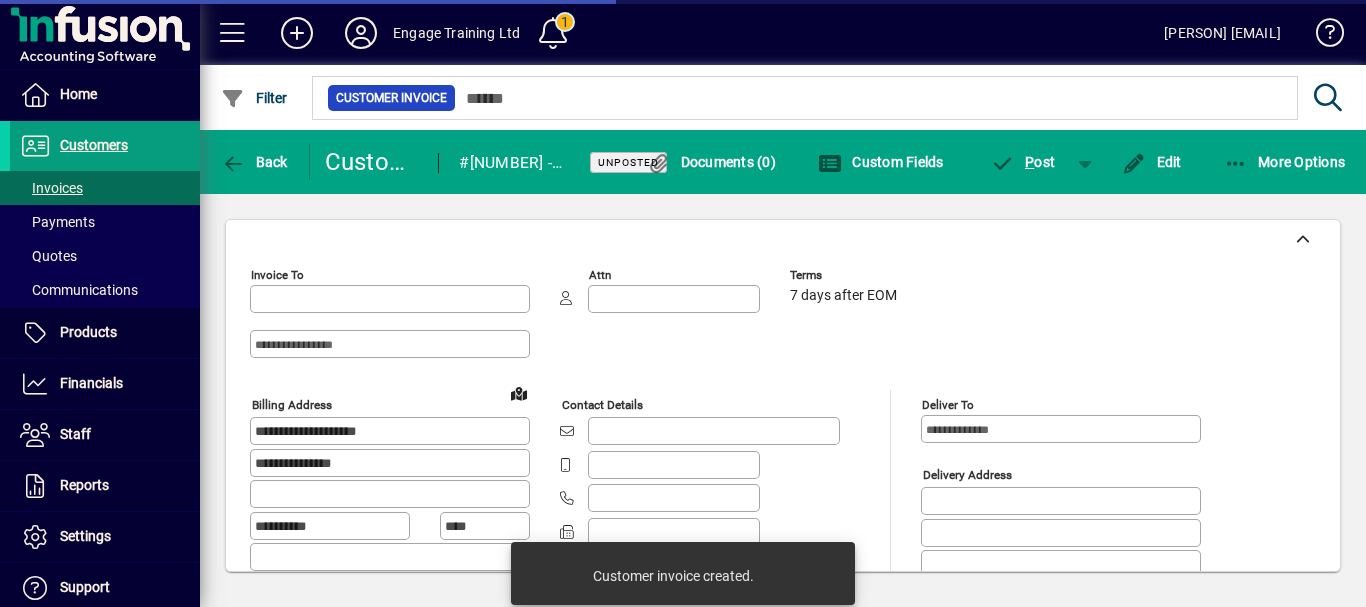 type on "**********" 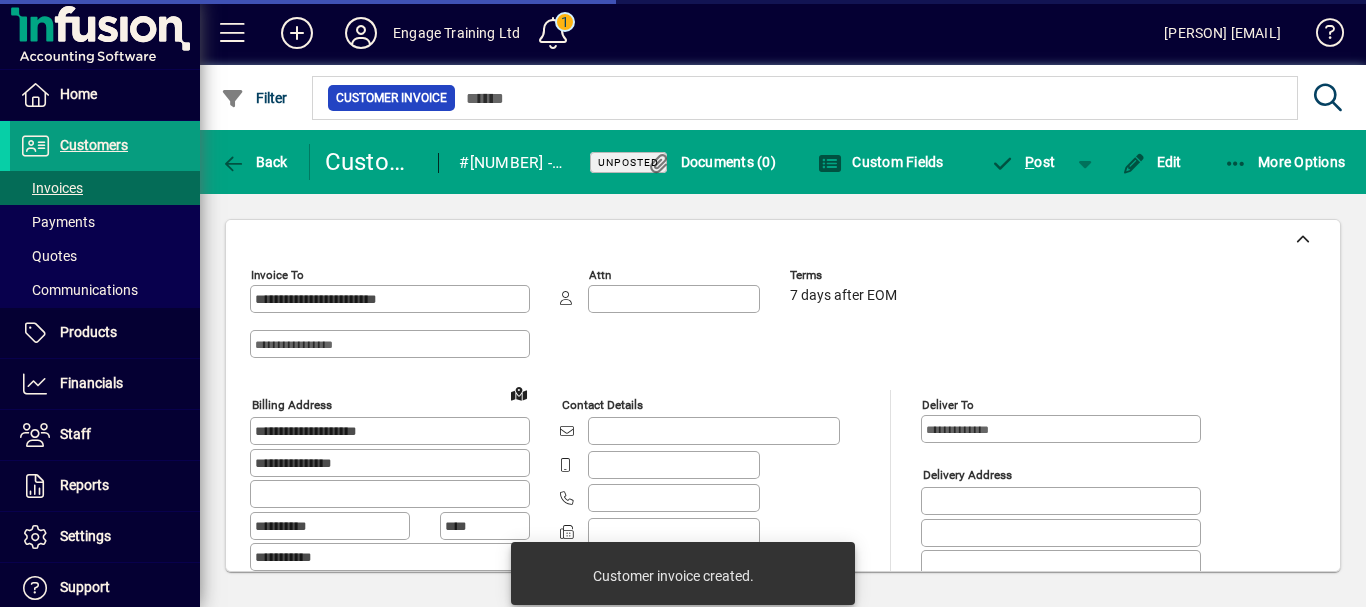 type on "*******" 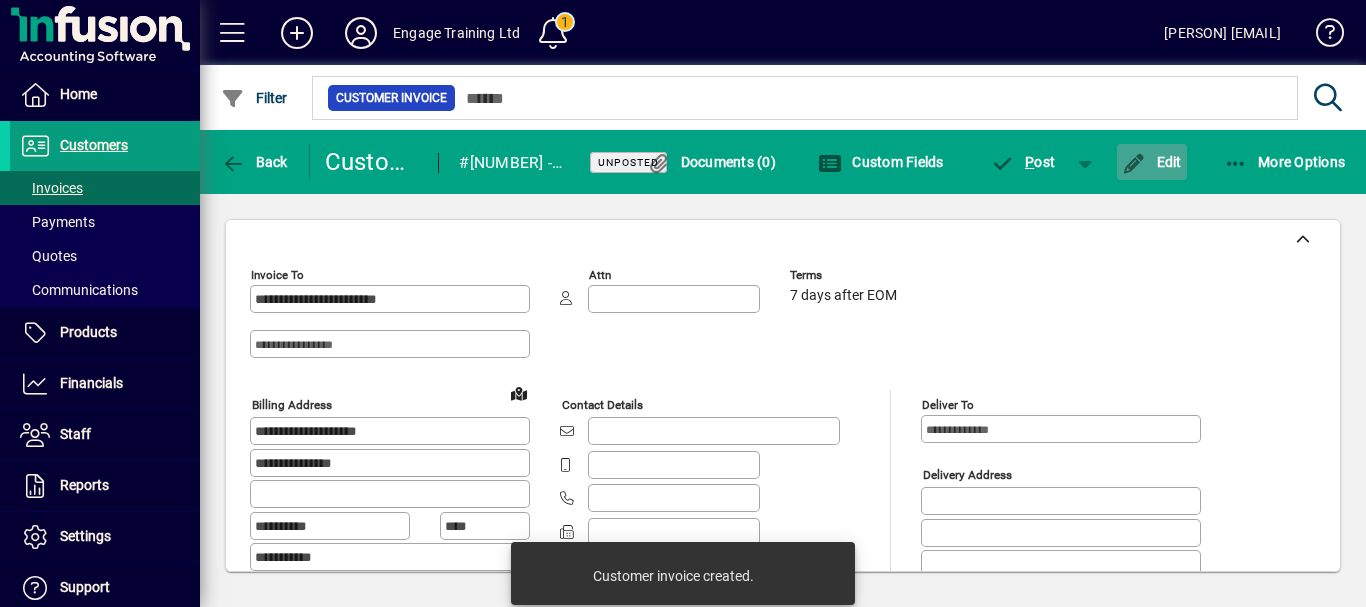 click on "Edit" 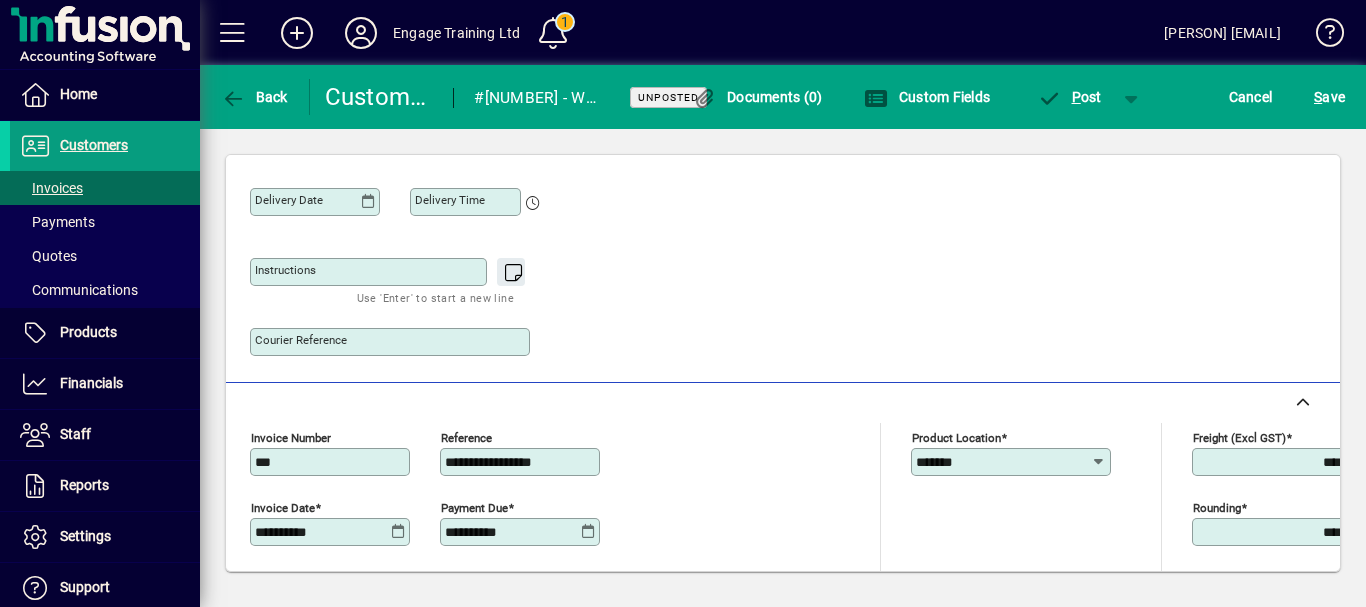 scroll, scrollTop: 667, scrollLeft: 0, axis: vertical 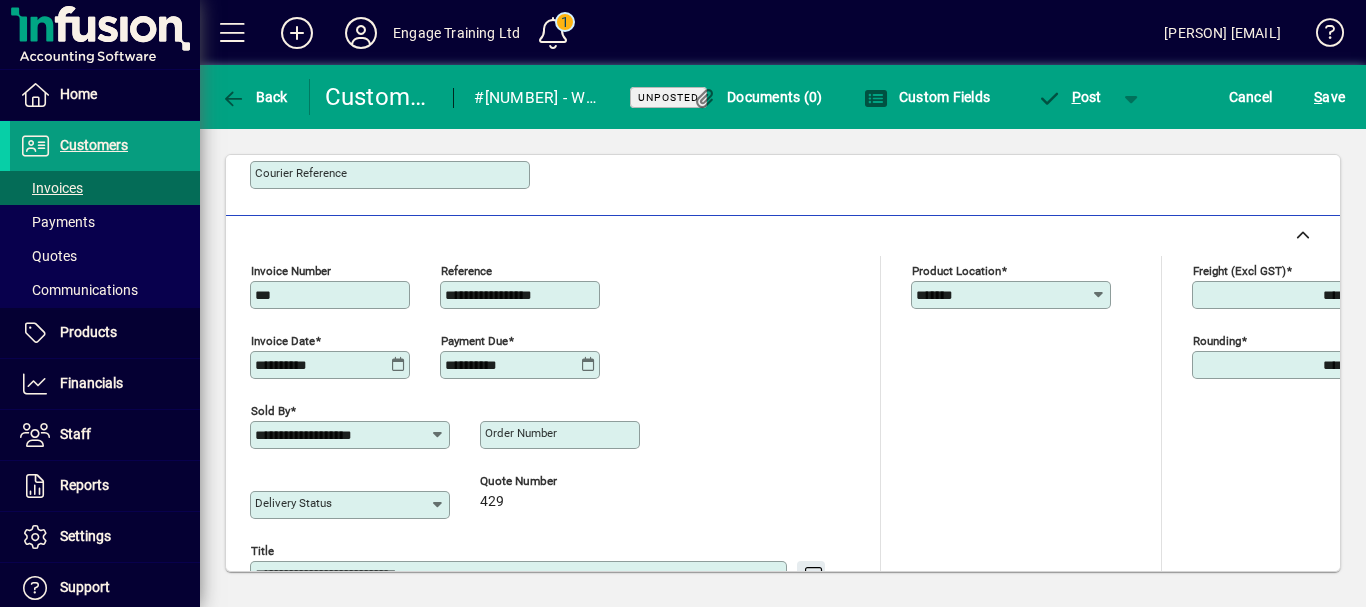 click 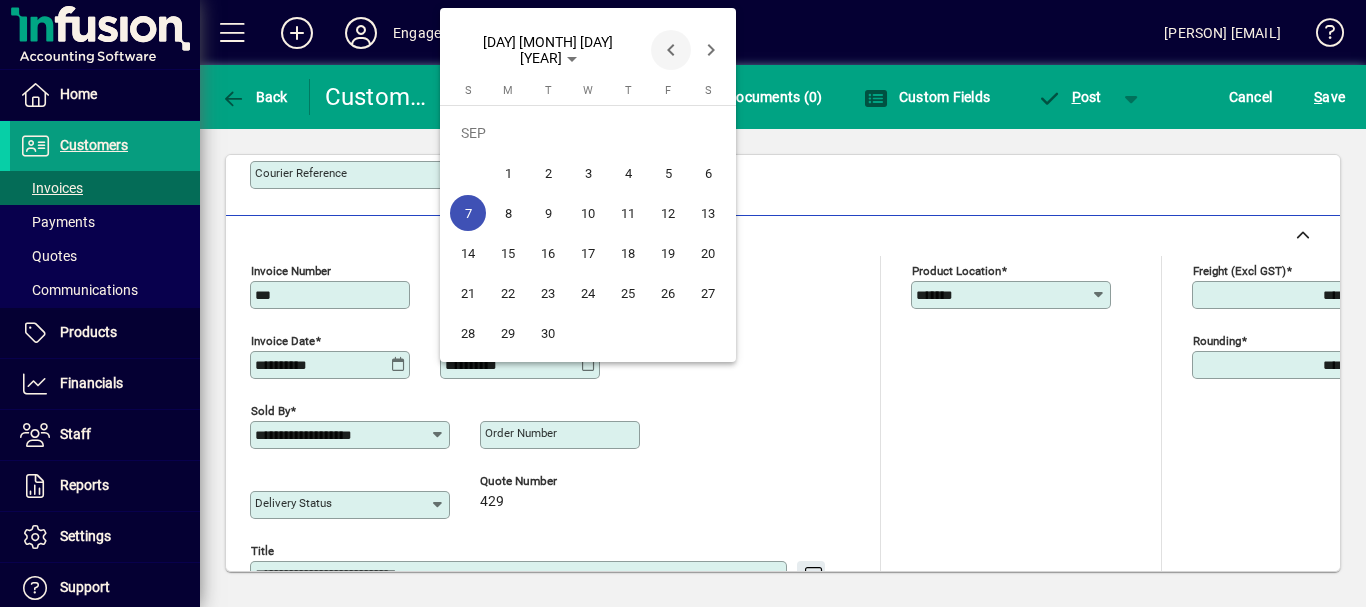 click at bounding box center (671, 50) 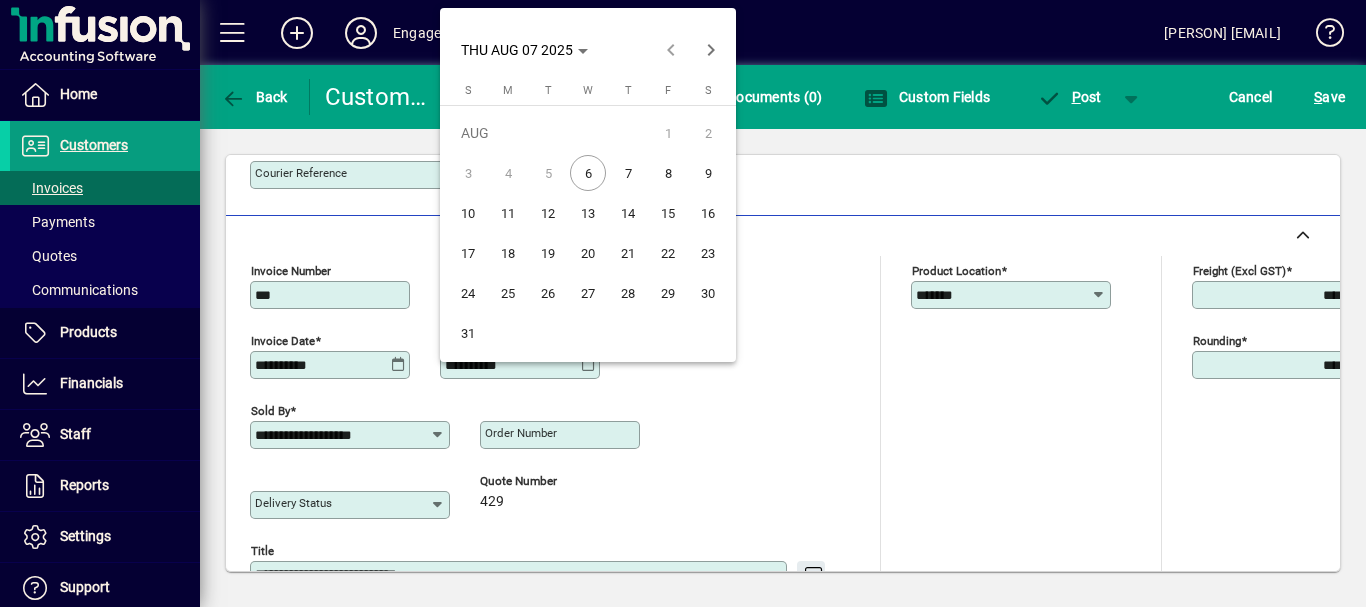 click on "13" at bounding box center [588, 213] 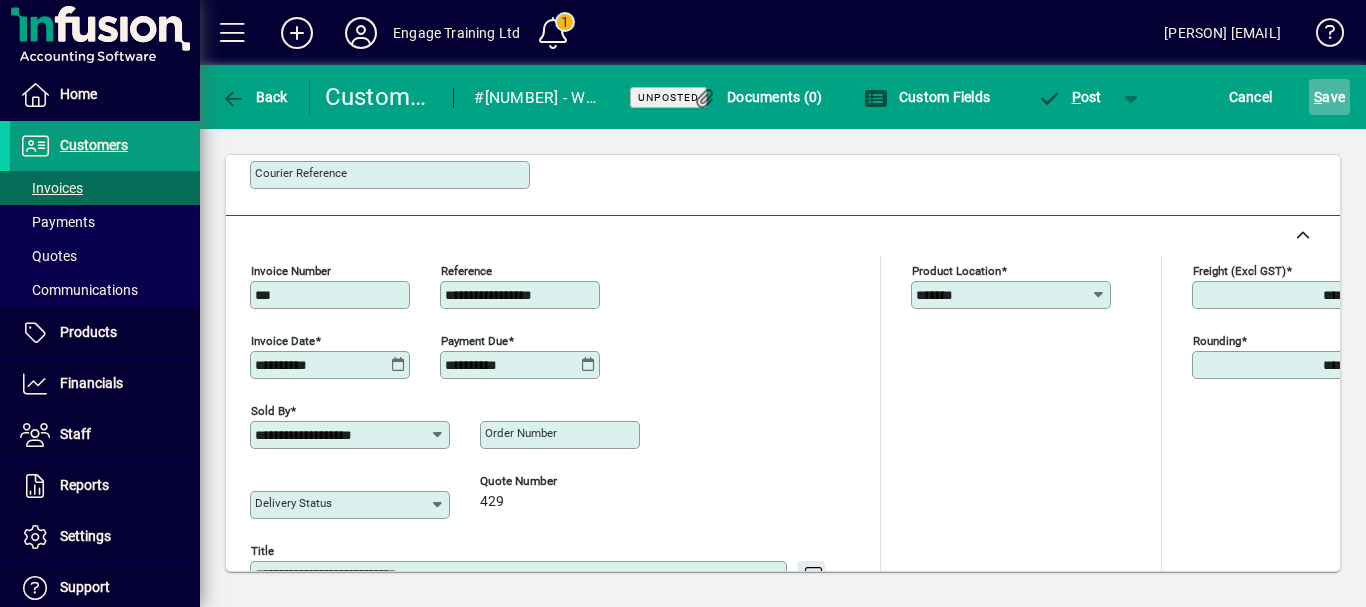 click on "S ave" 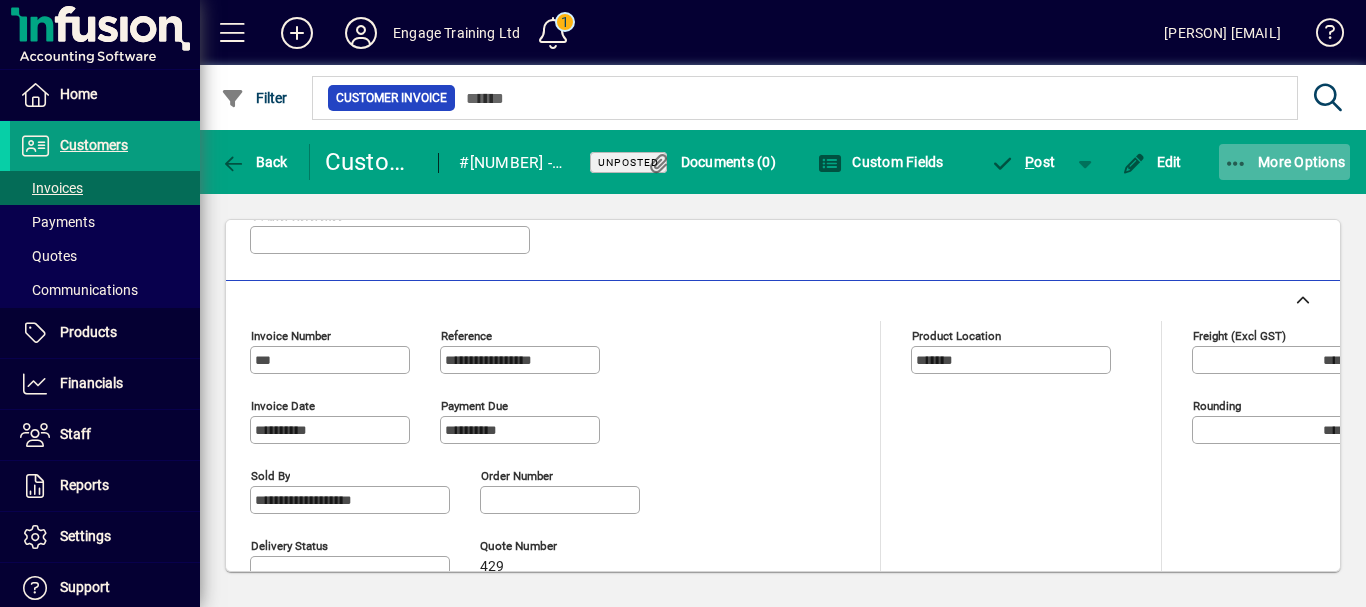 click 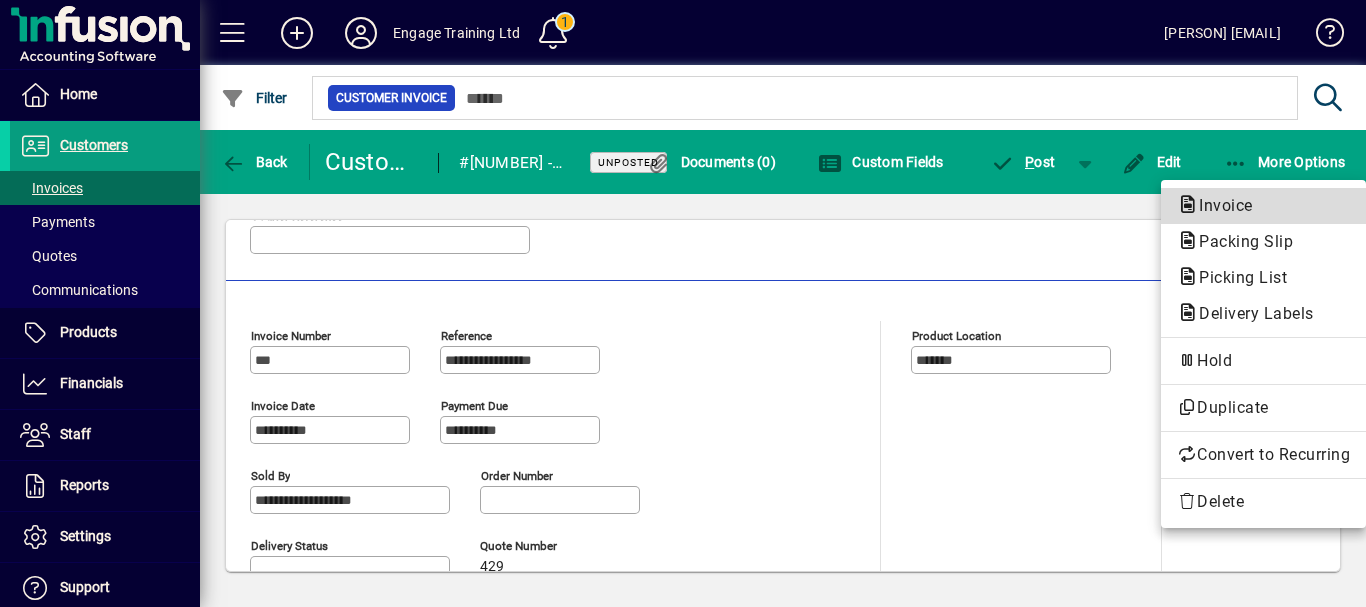 click on "Invoice" 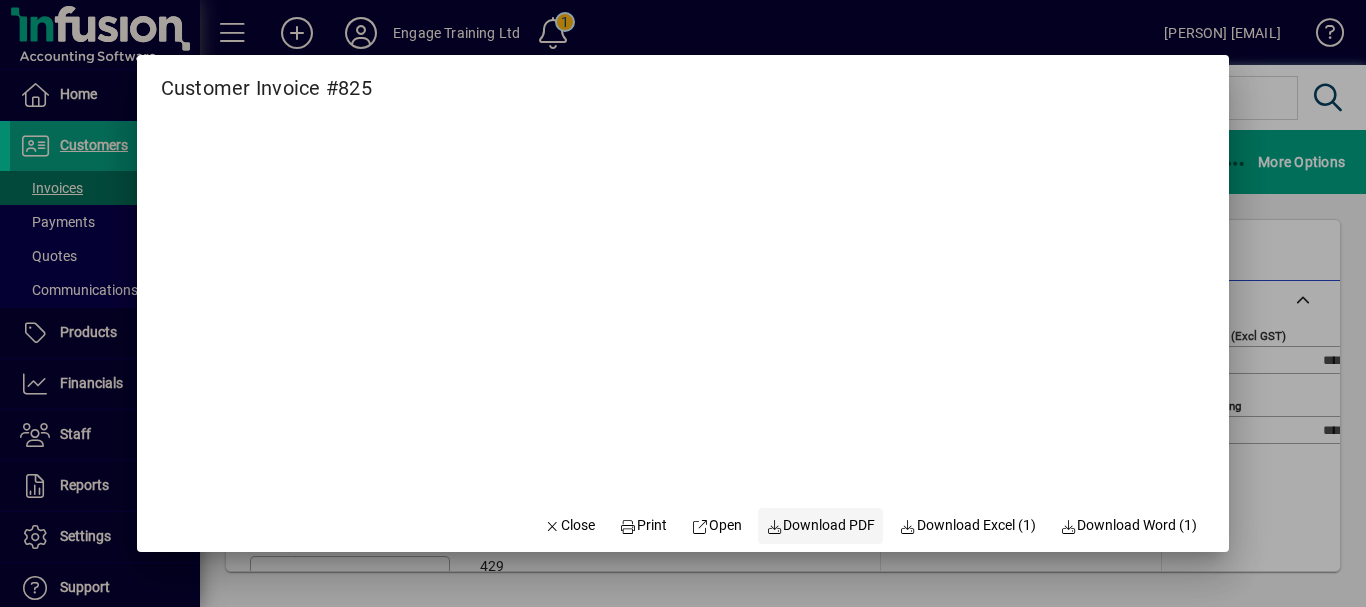 click on "Download PDF" 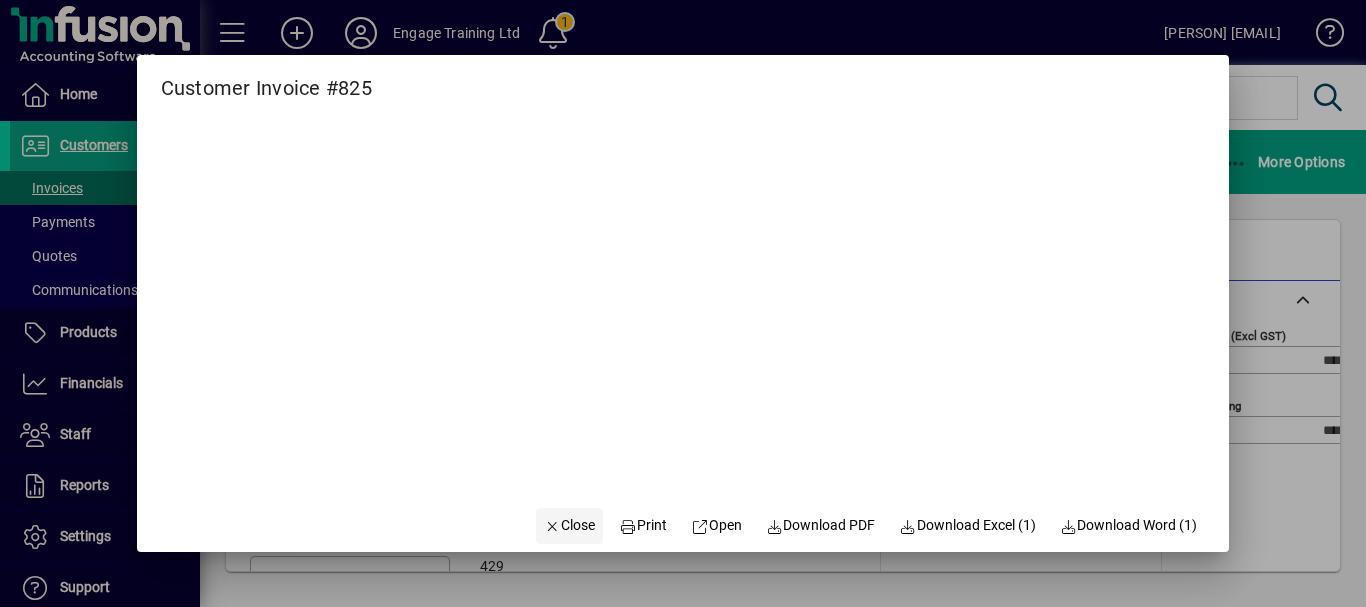 drag, startPoint x: 550, startPoint y: 527, endPoint x: 537, endPoint y: 523, distance: 13.601471 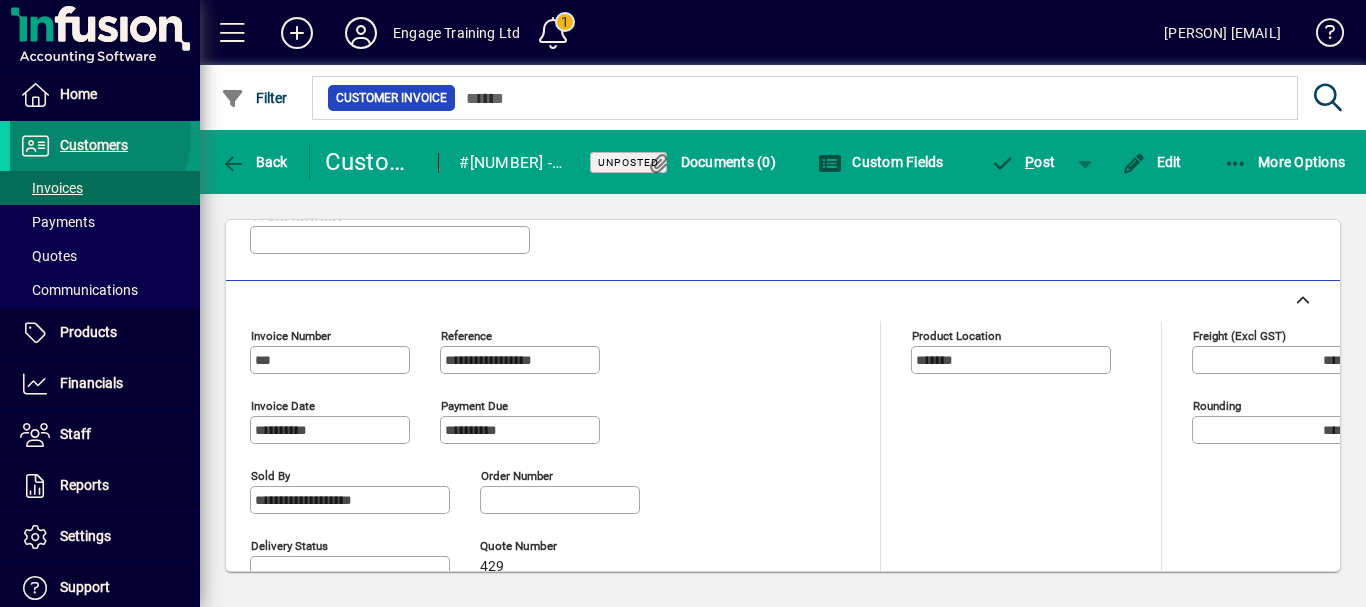 click on "Customers" at bounding box center [94, 145] 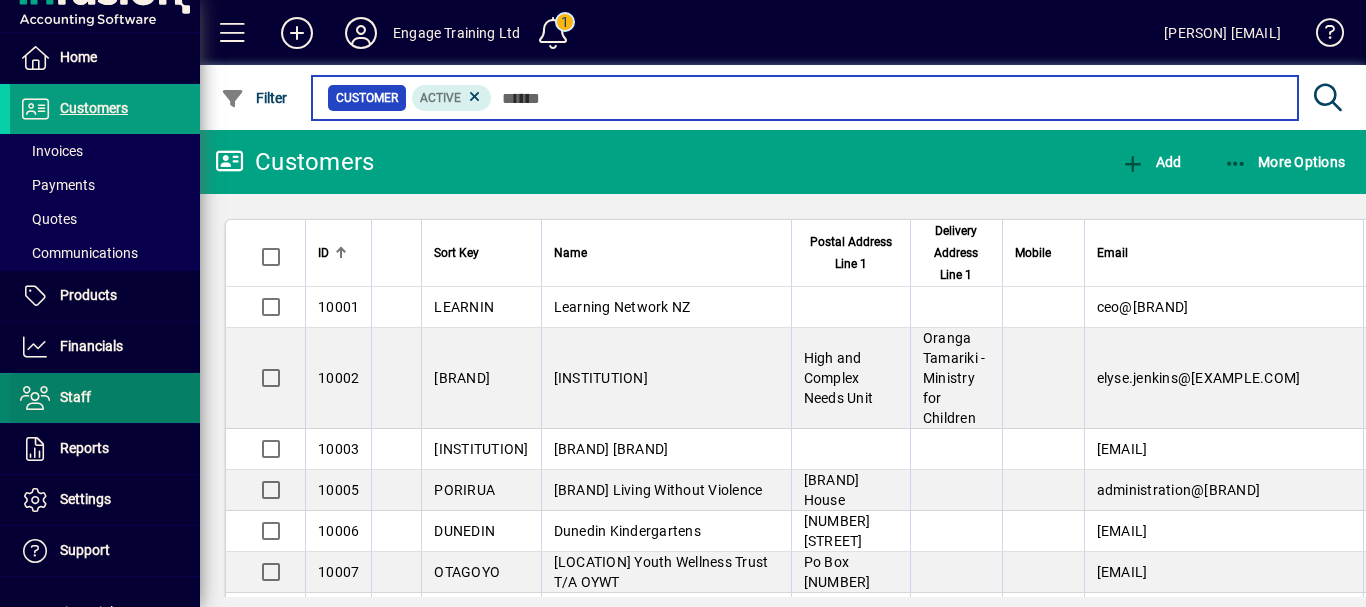 scroll, scrollTop: 0, scrollLeft: 0, axis: both 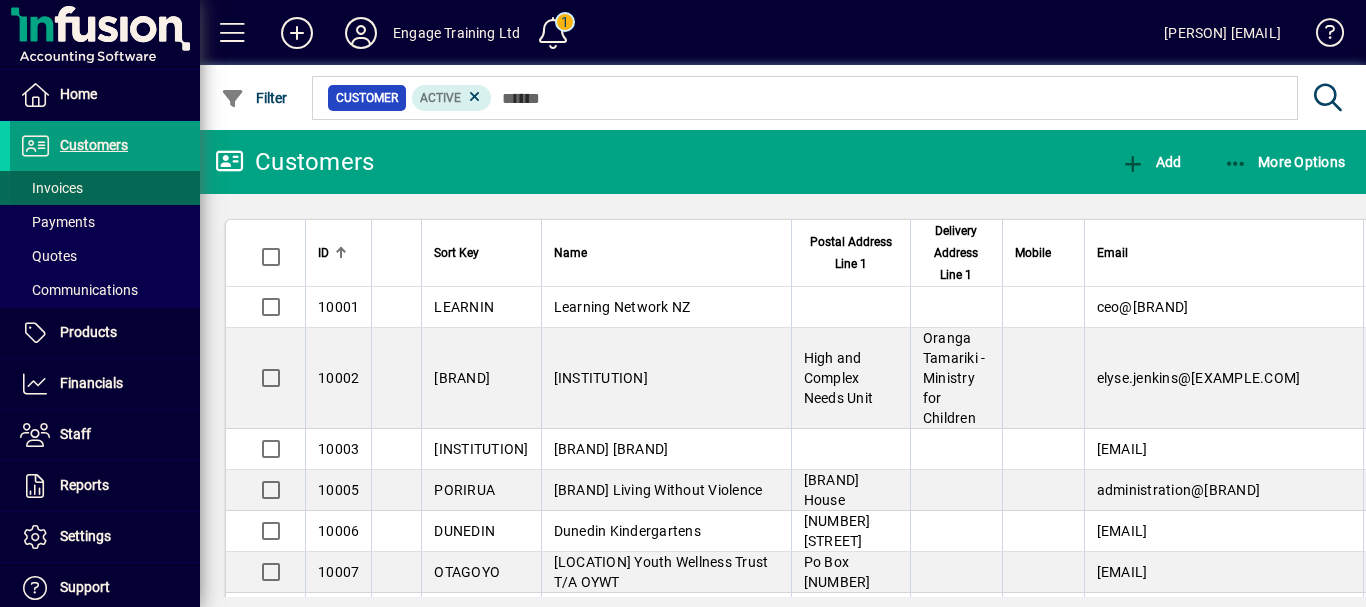 click on "Invoices" at bounding box center (51, 188) 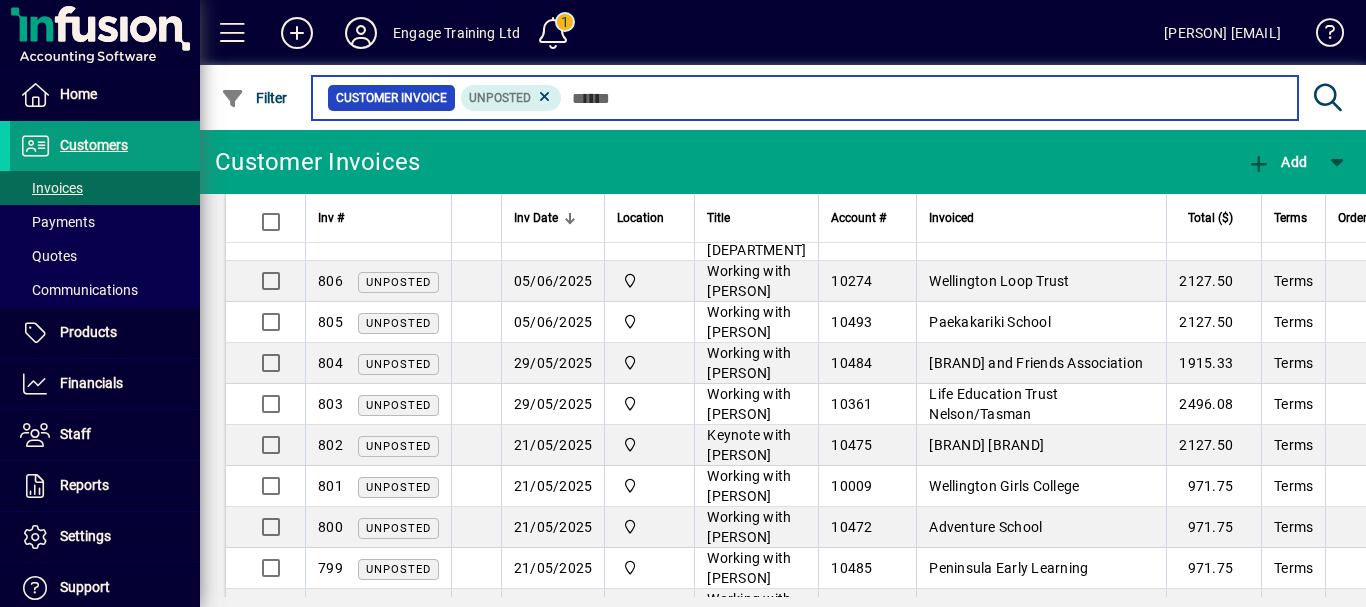 scroll, scrollTop: 1333, scrollLeft: 0, axis: vertical 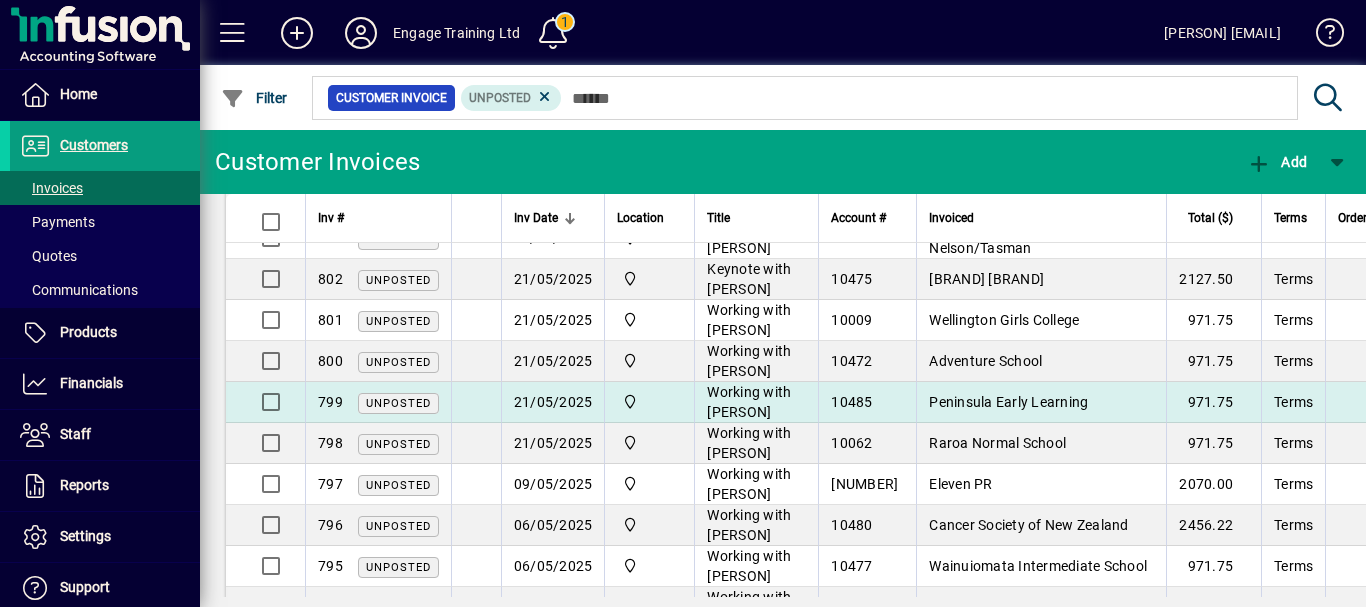 click on "Peninsula Early Learning" at bounding box center [1008, 402] 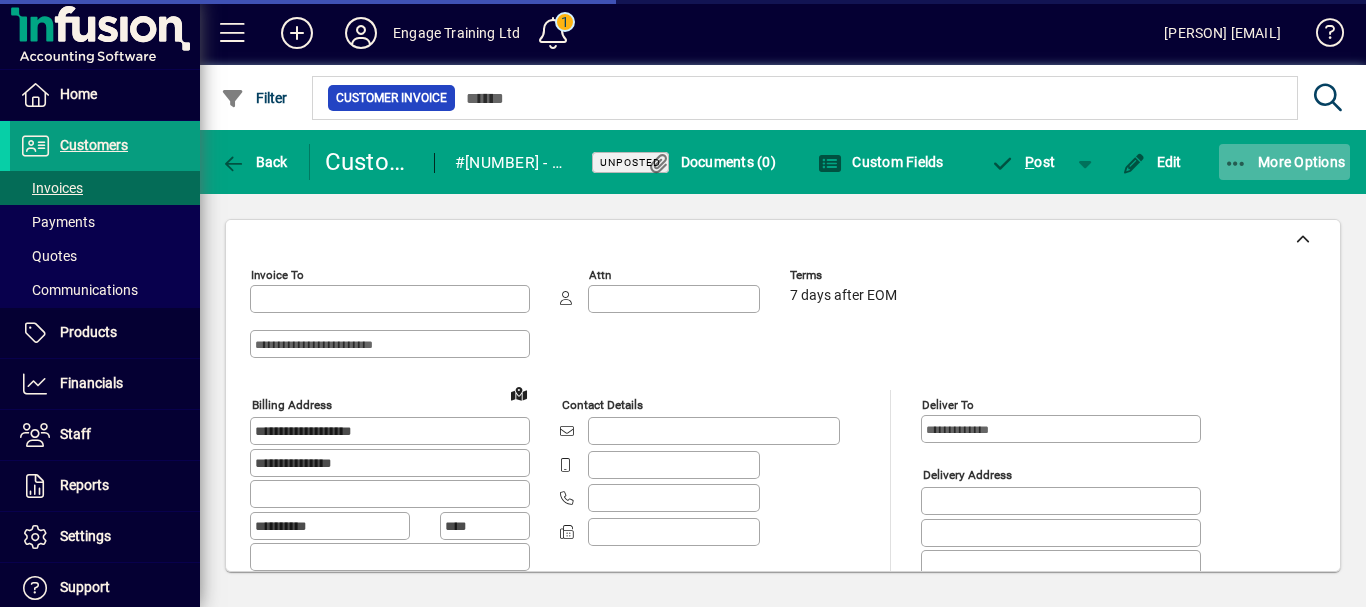 type on "**********" 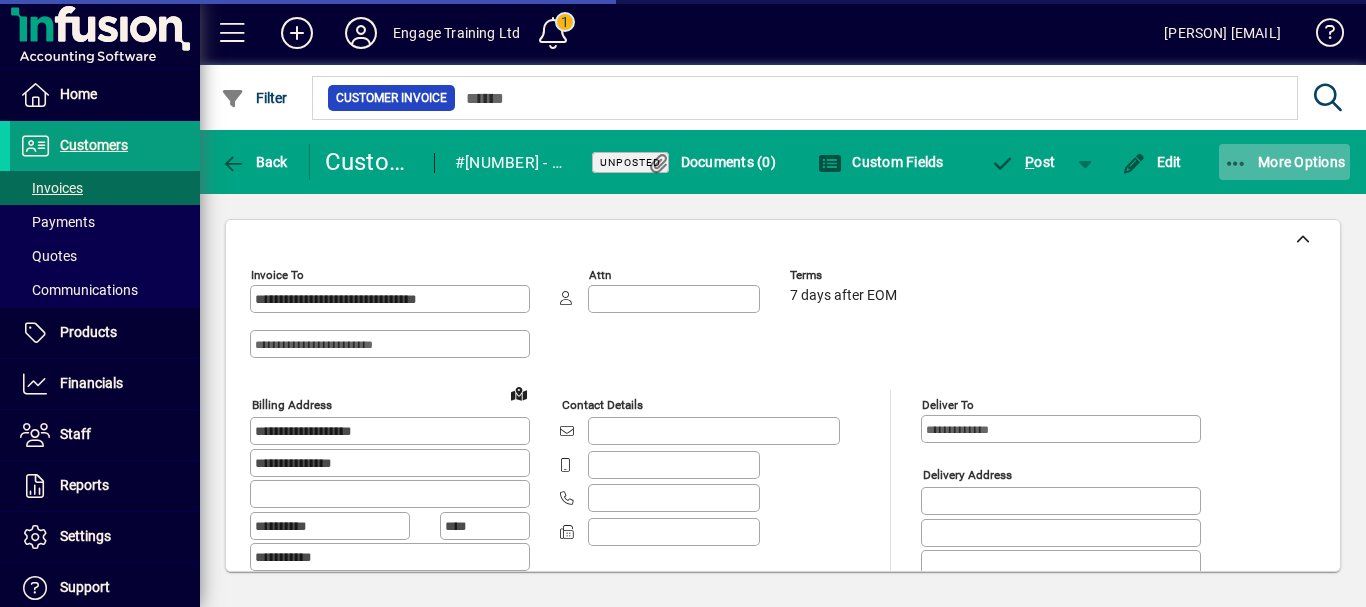 type on "*******" 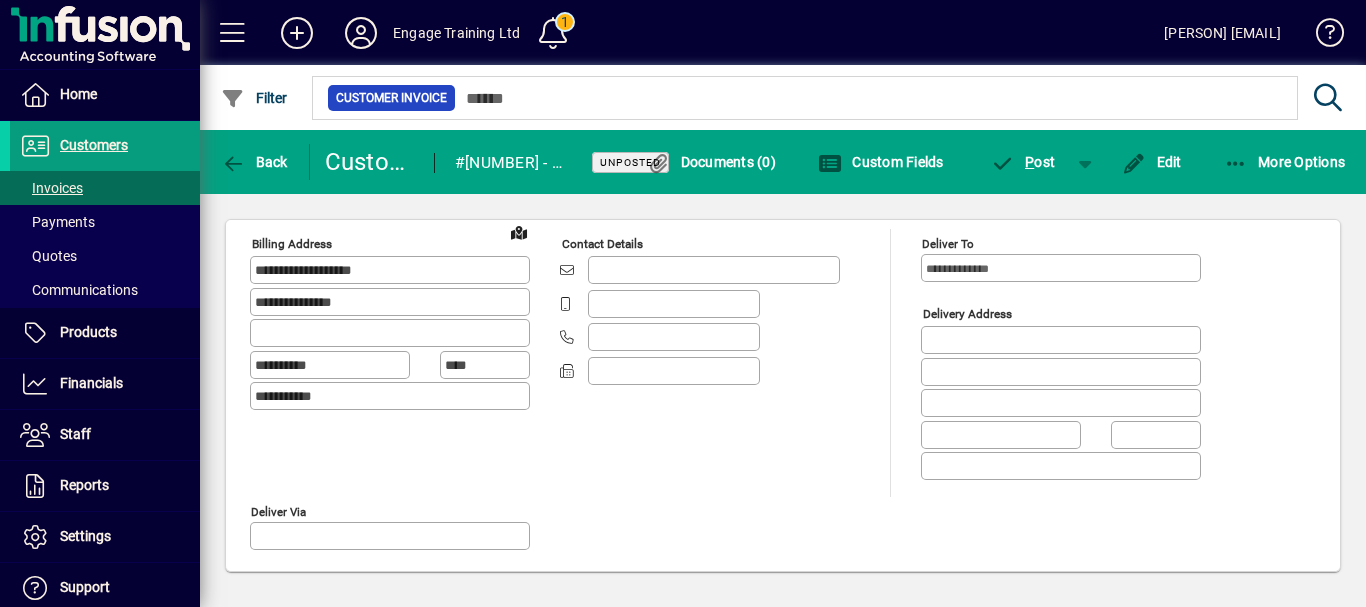 scroll, scrollTop: 0, scrollLeft: 0, axis: both 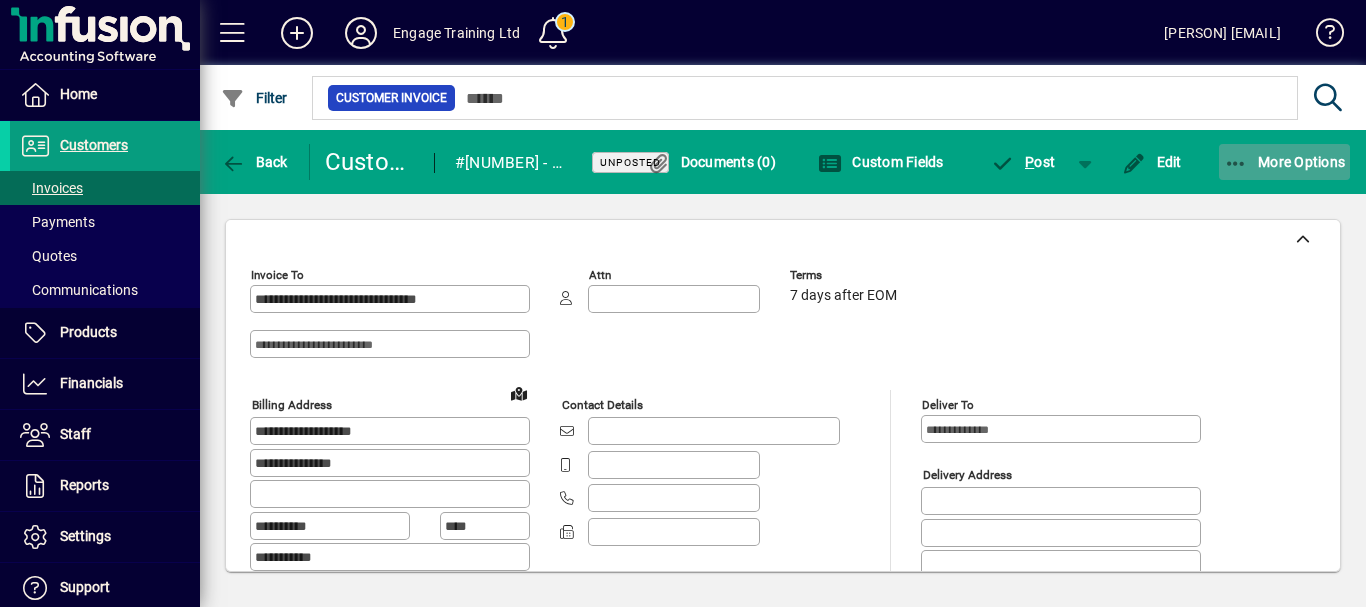 click 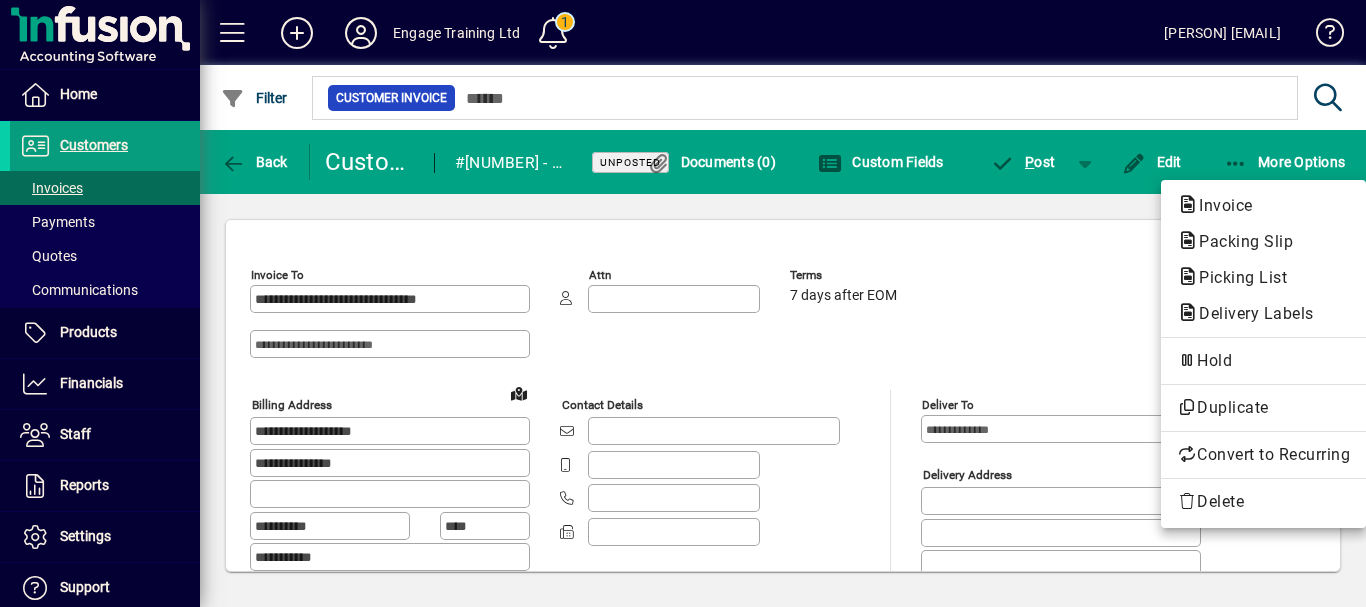 click at bounding box center [683, 303] 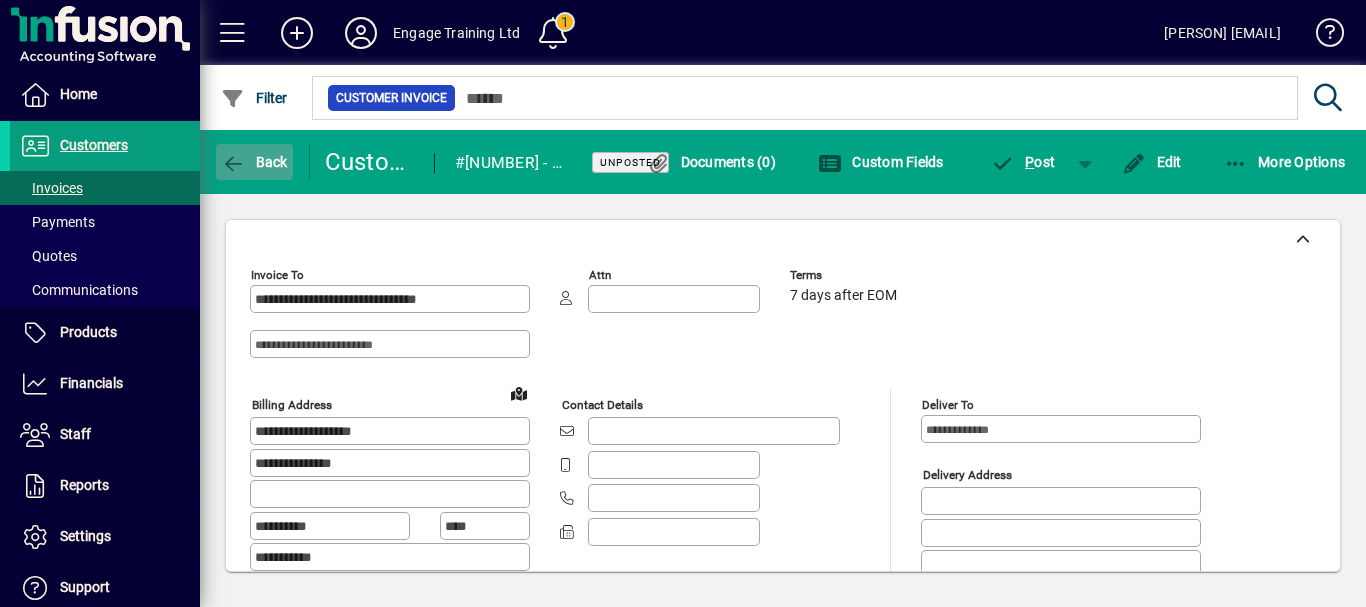 click on "Back" 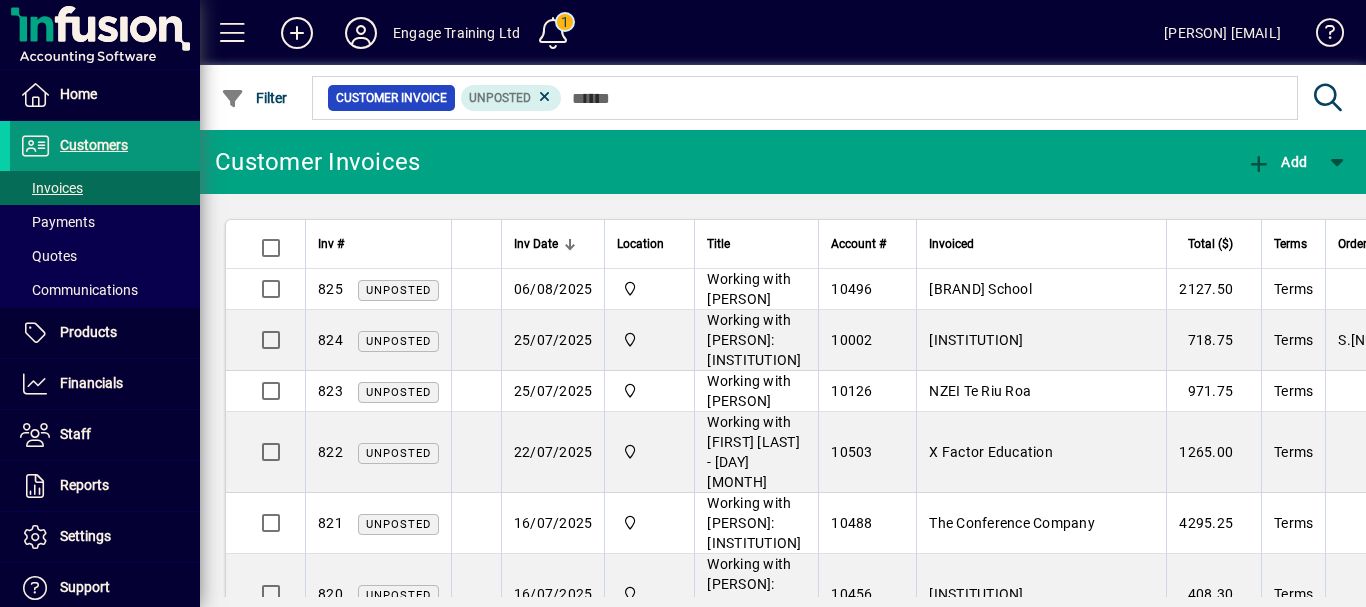click on "Customers" at bounding box center [94, 145] 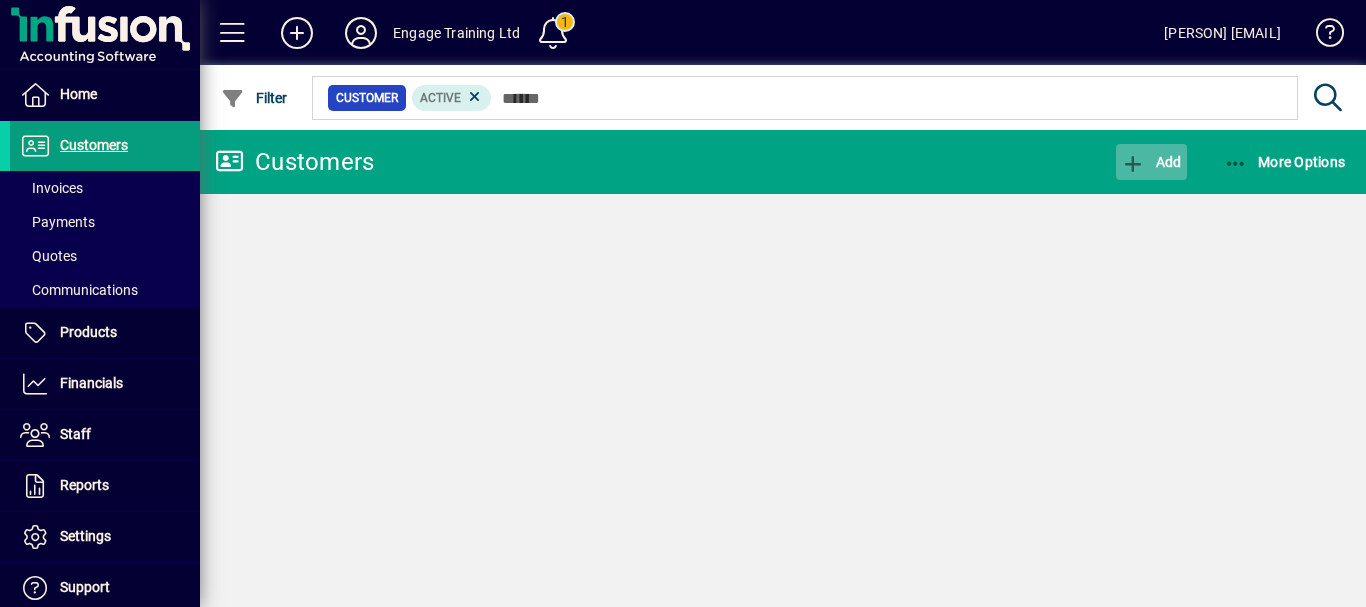 click on "Add" 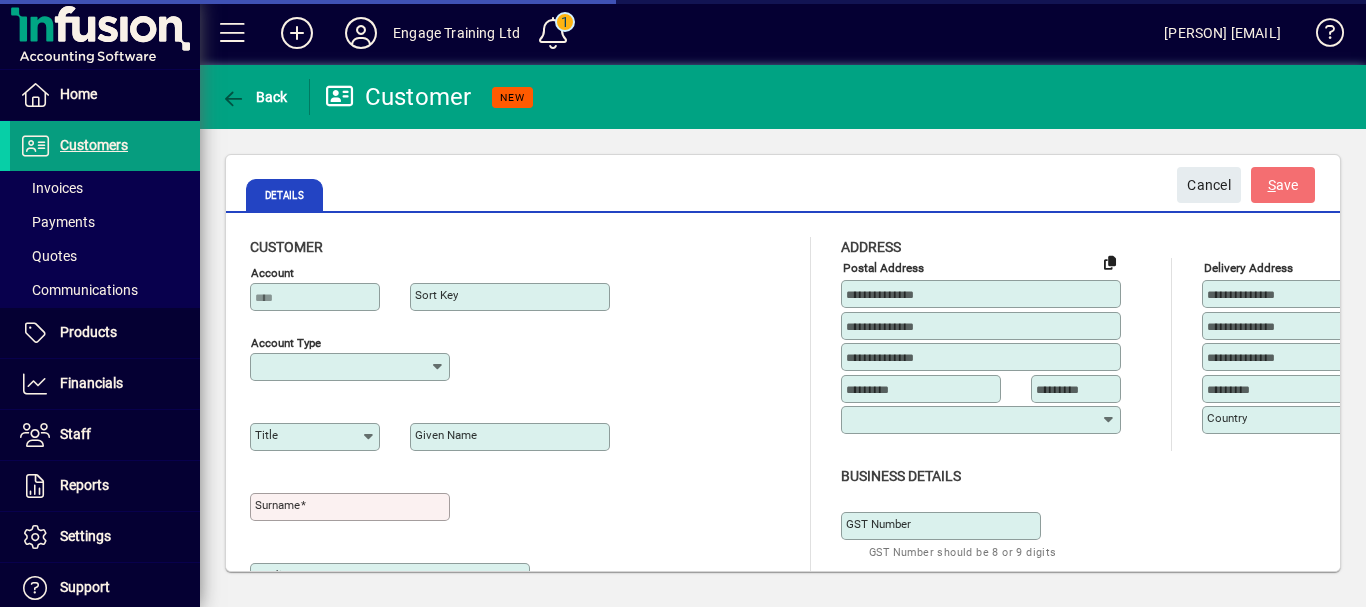type on "**********" 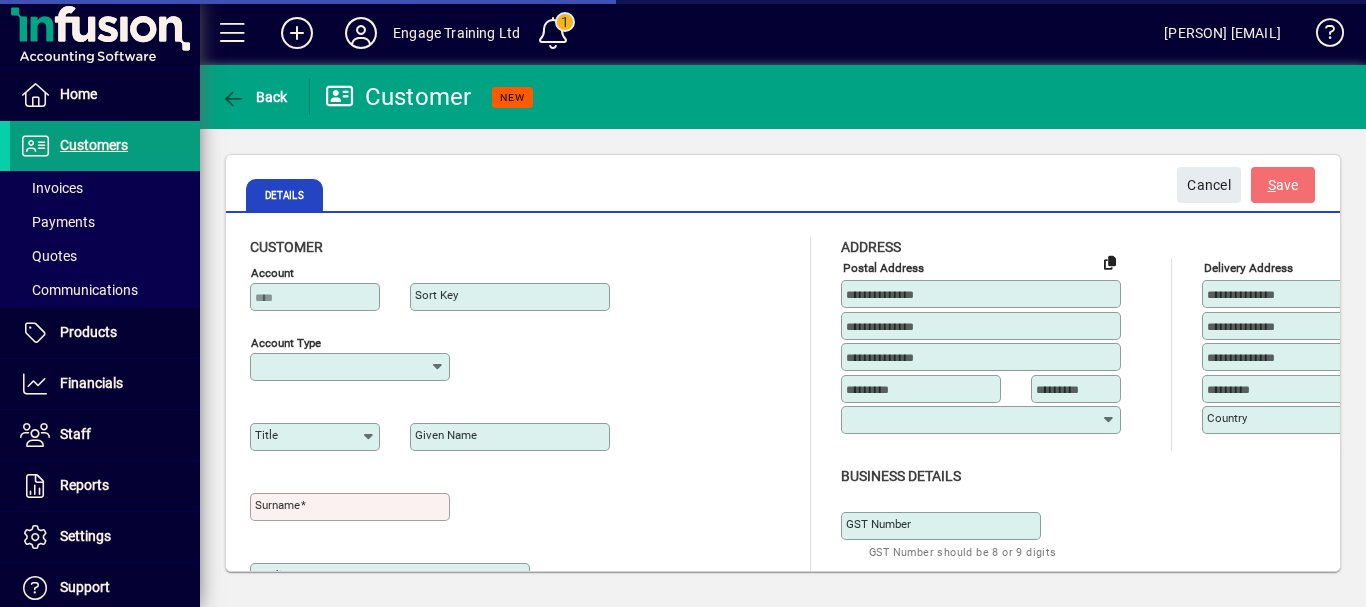 type on "**********" 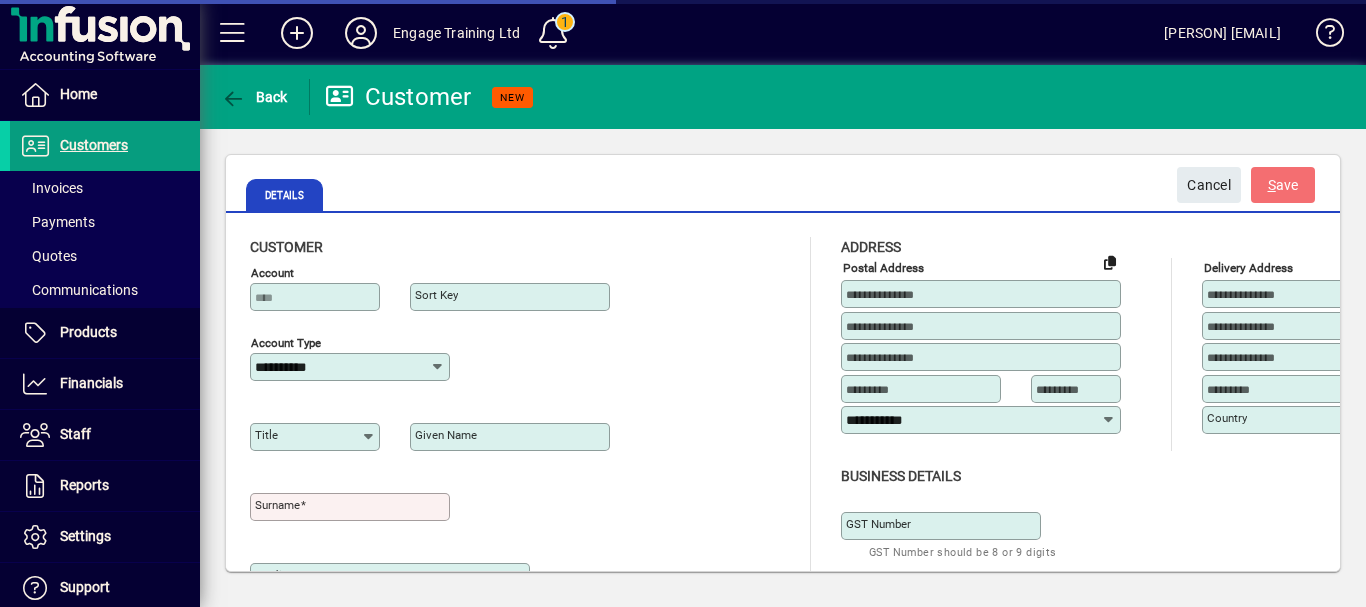 click 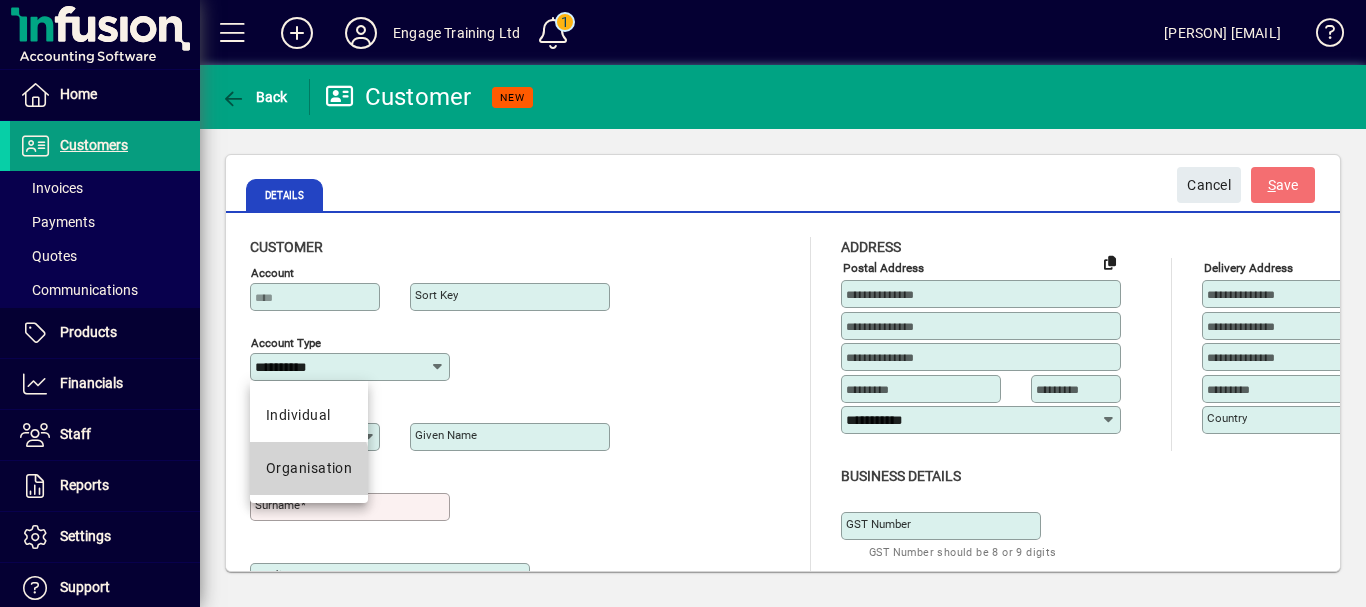 click on "Organisation" at bounding box center [309, 468] 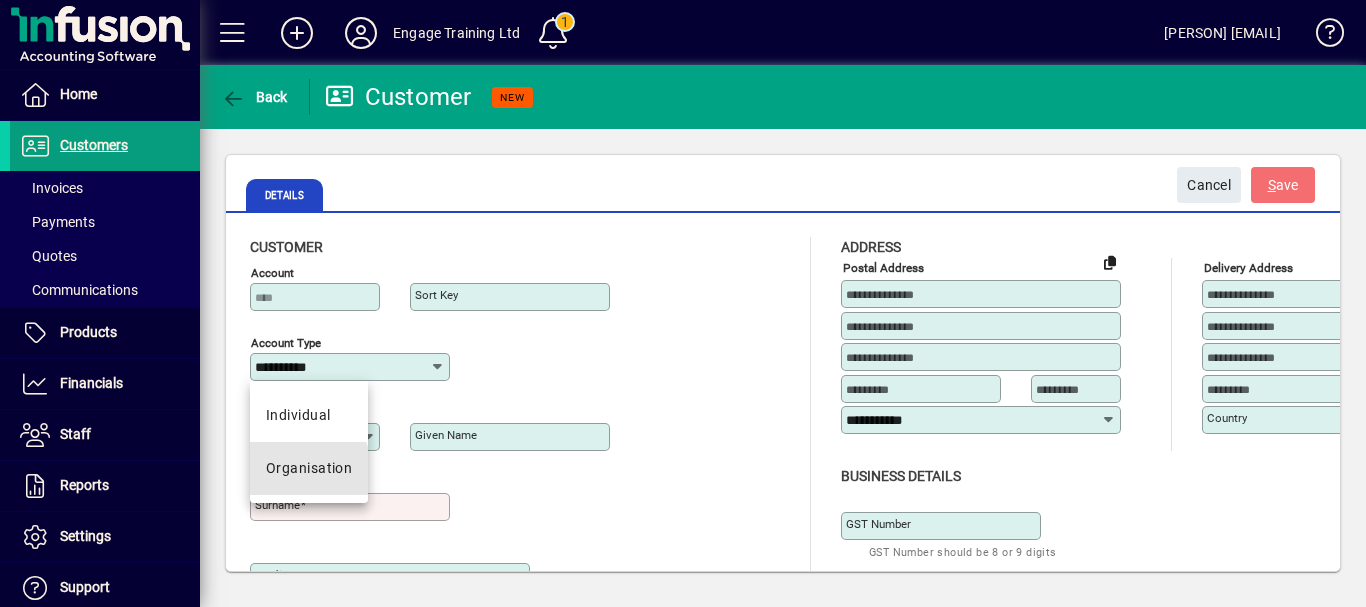 type on "**********" 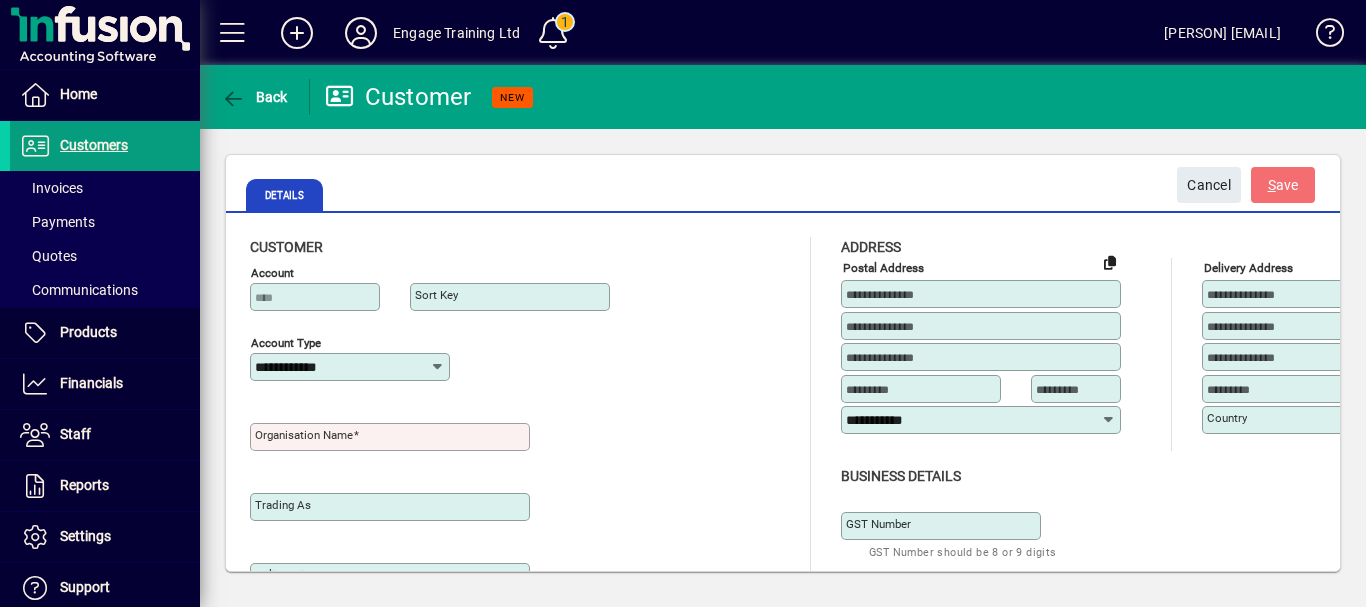 click on "Organisation name" at bounding box center (304, 435) 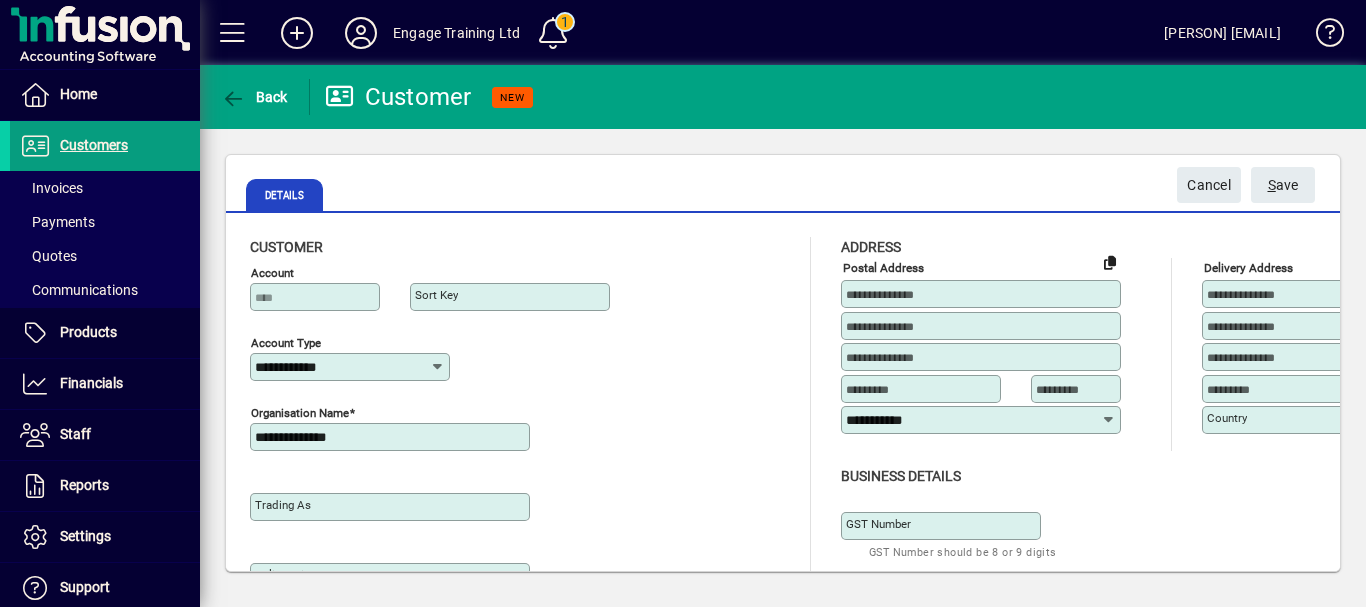 click on "**********" at bounding box center (392, 437) 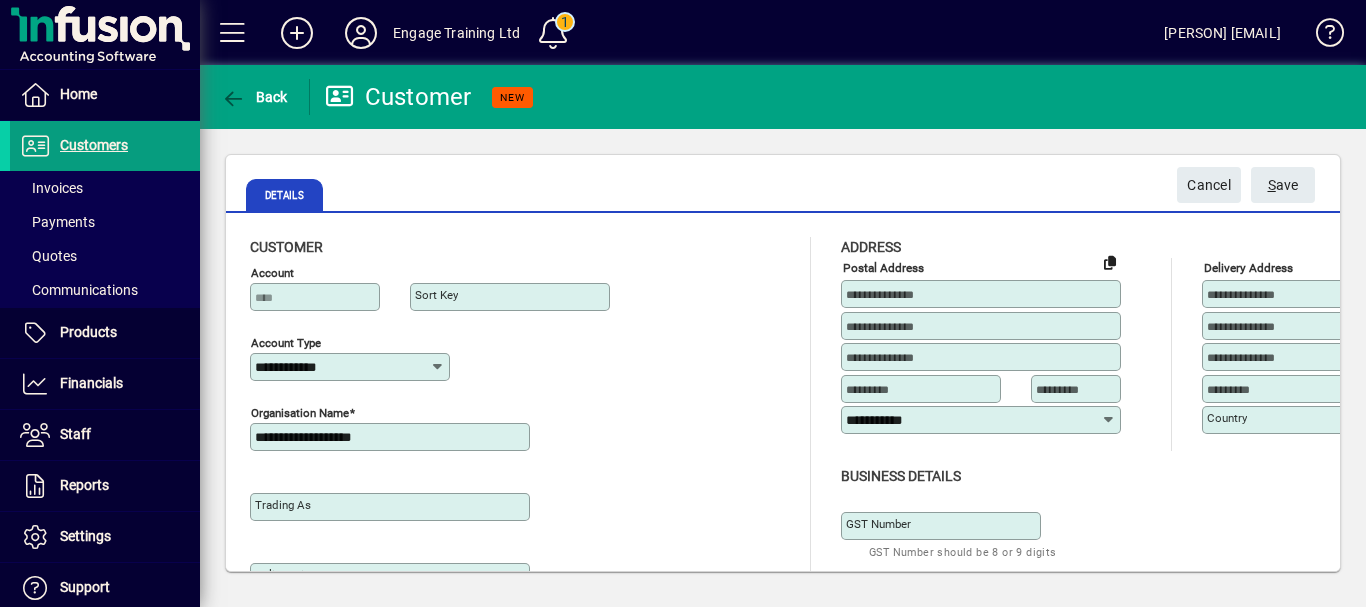 click on "**********" 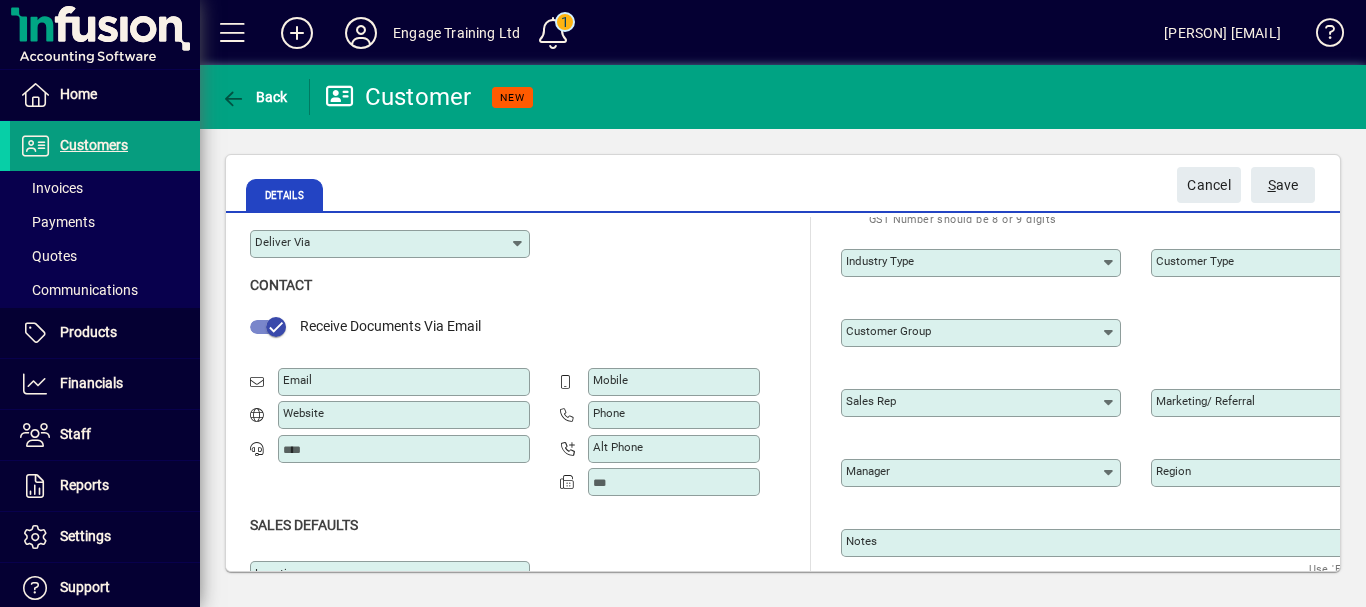 scroll, scrollTop: 378, scrollLeft: 0, axis: vertical 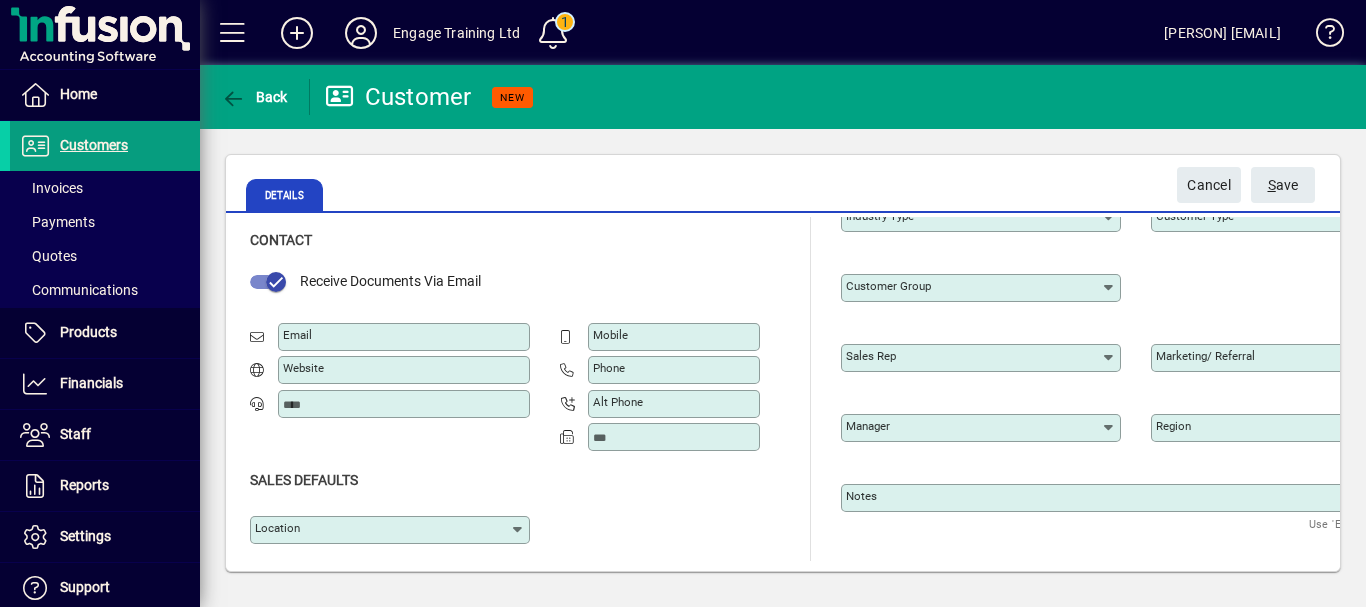 type on "**********" 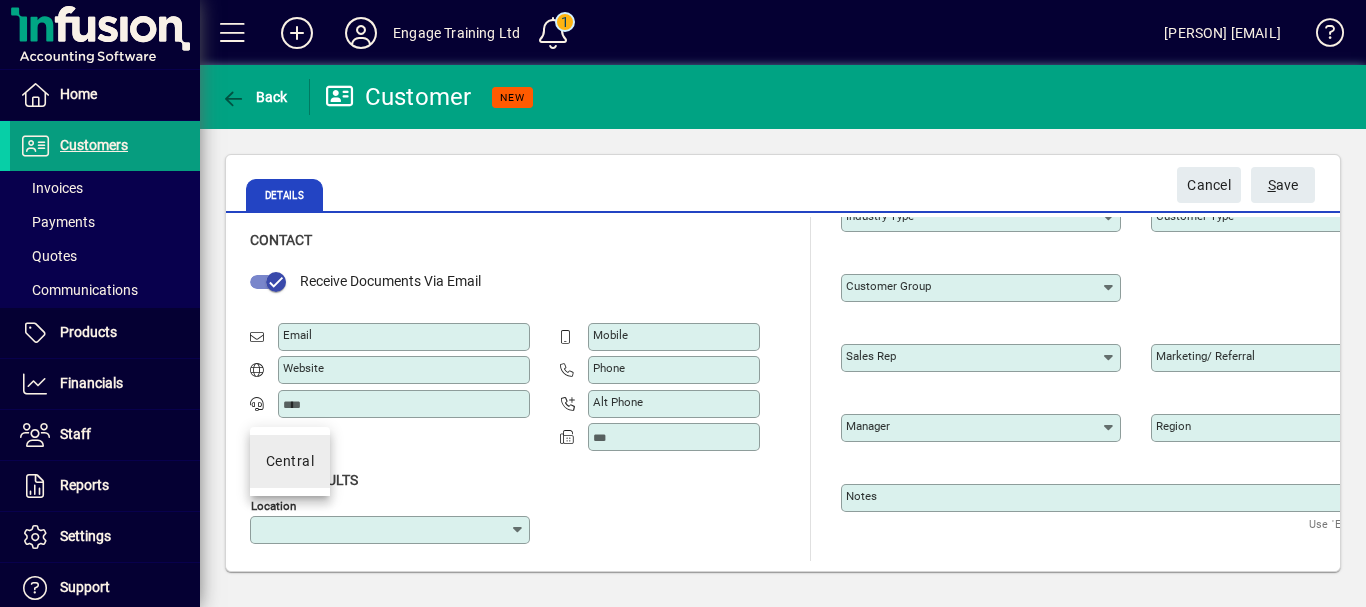 click on "Central" at bounding box center (290, 461) 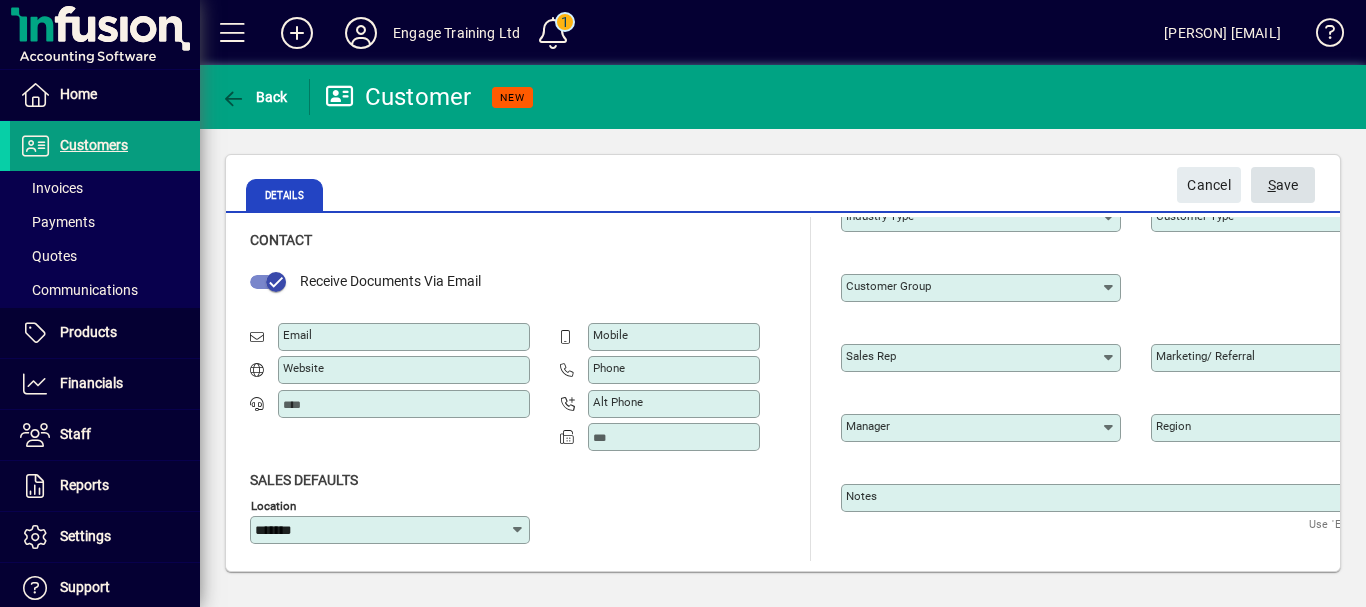click on "S ave" 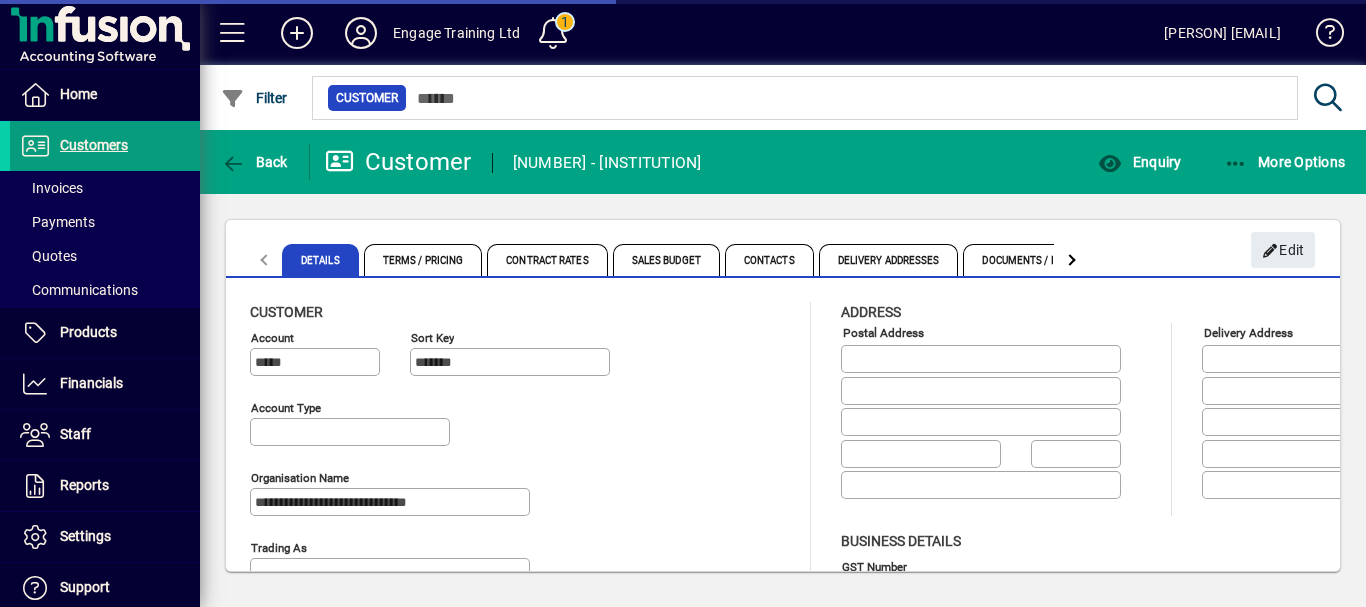 type on "**********" 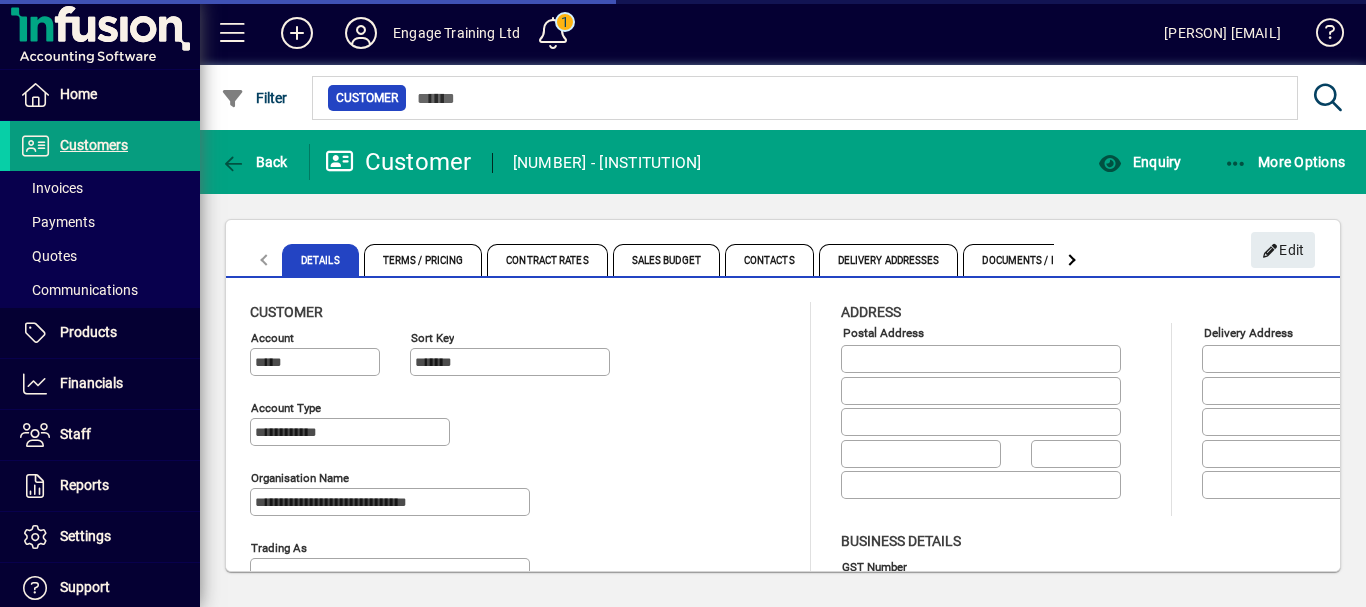 type on "*******" 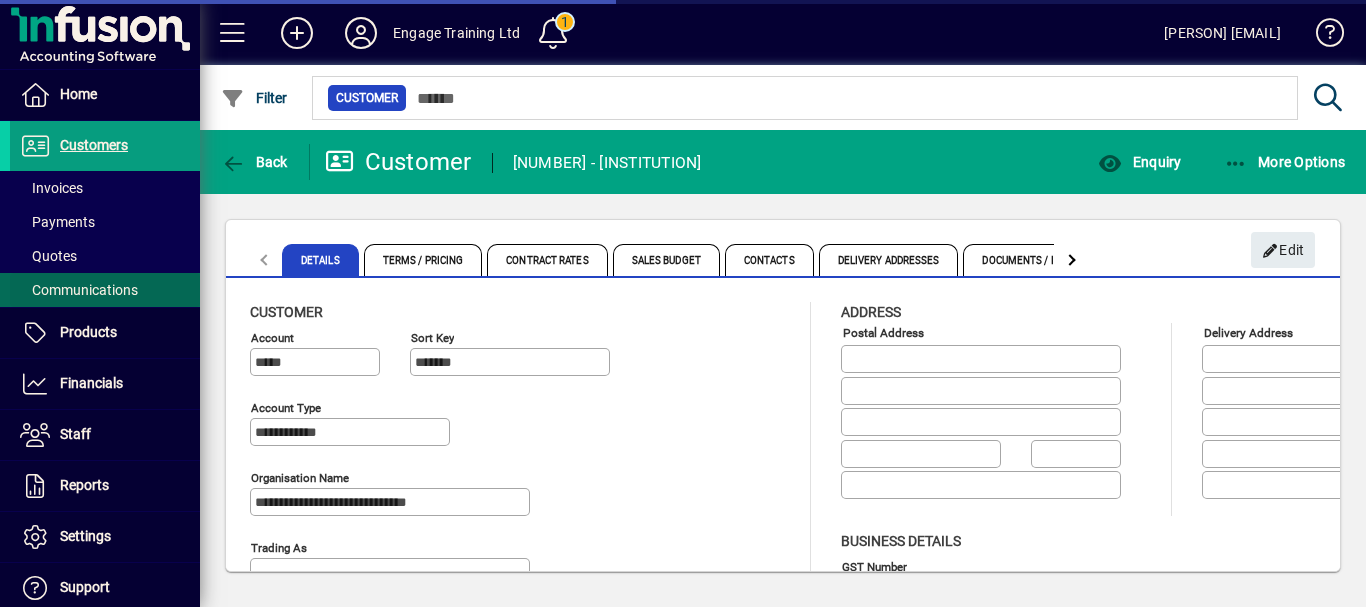 type on "**********" 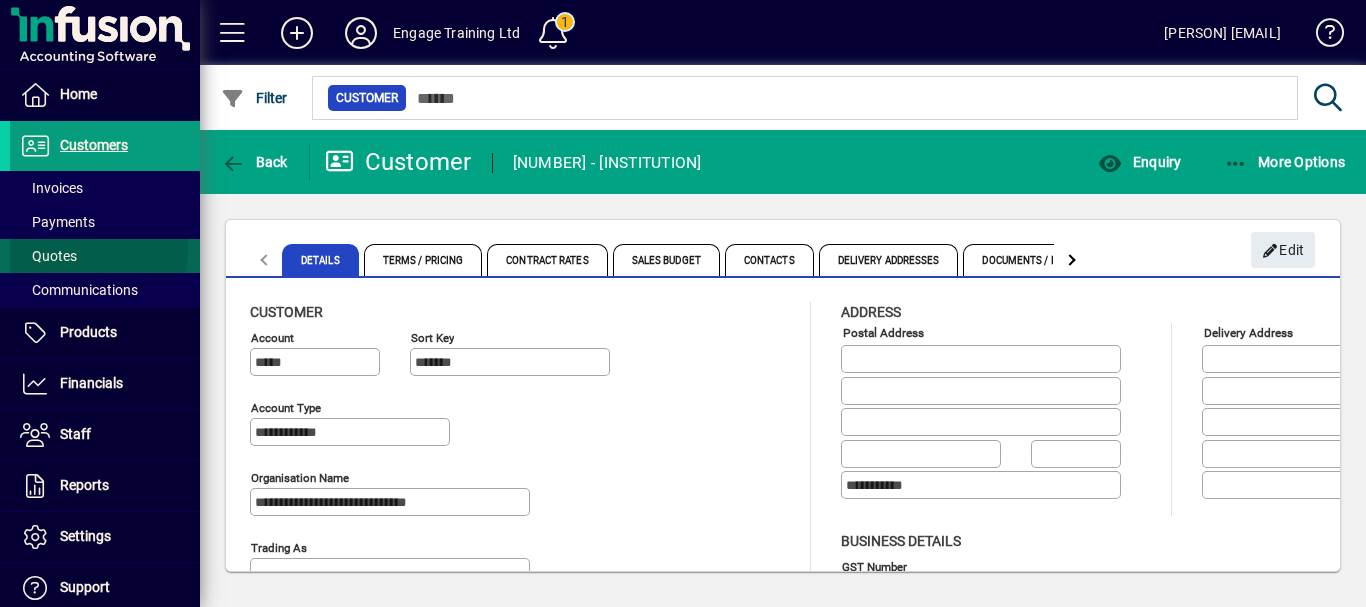 click on "Quotes" at bounding box center (43, 256) 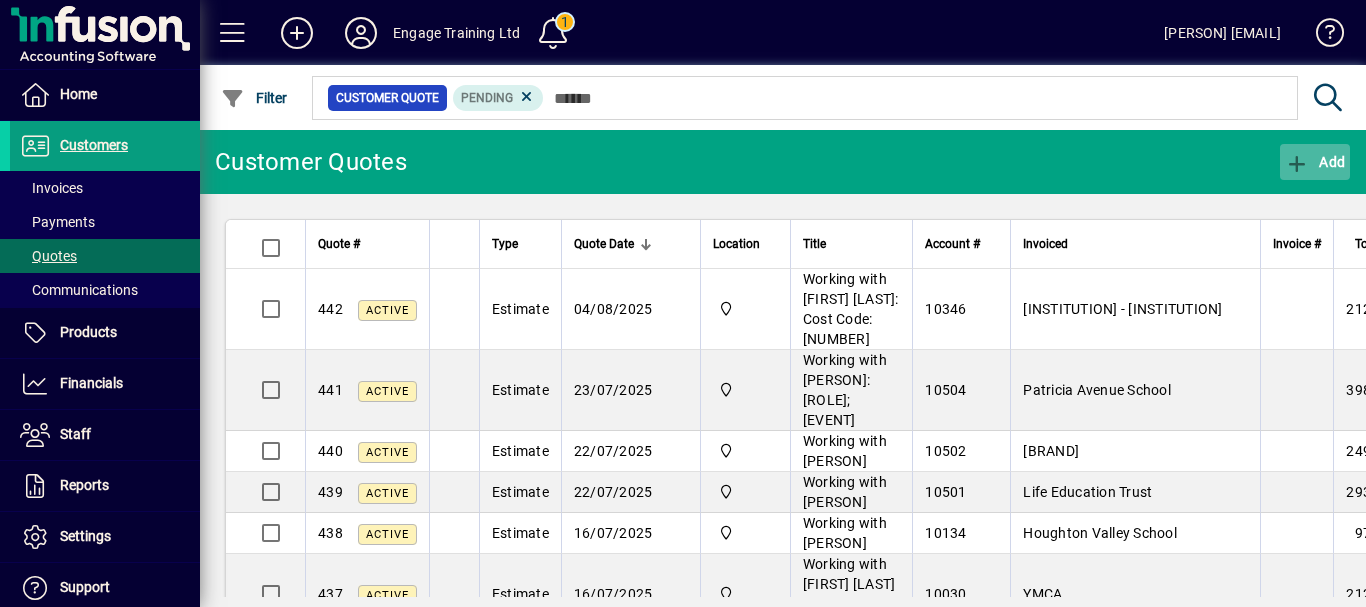 click 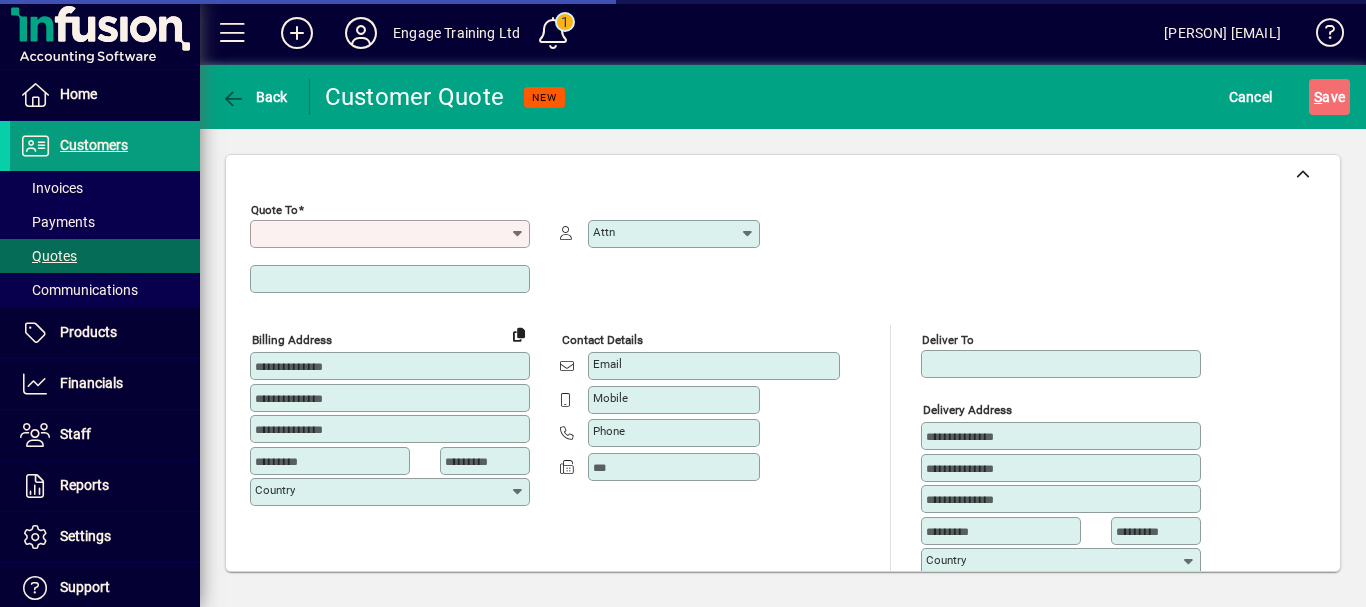 type on "**********" 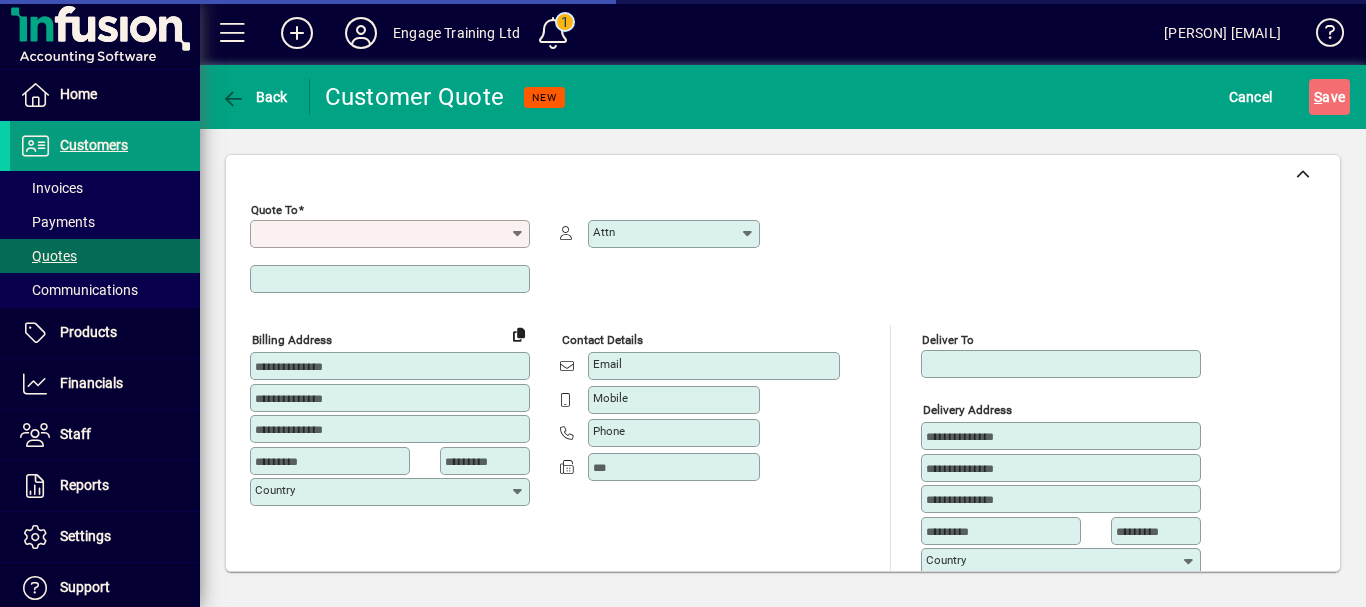 type on "**********" 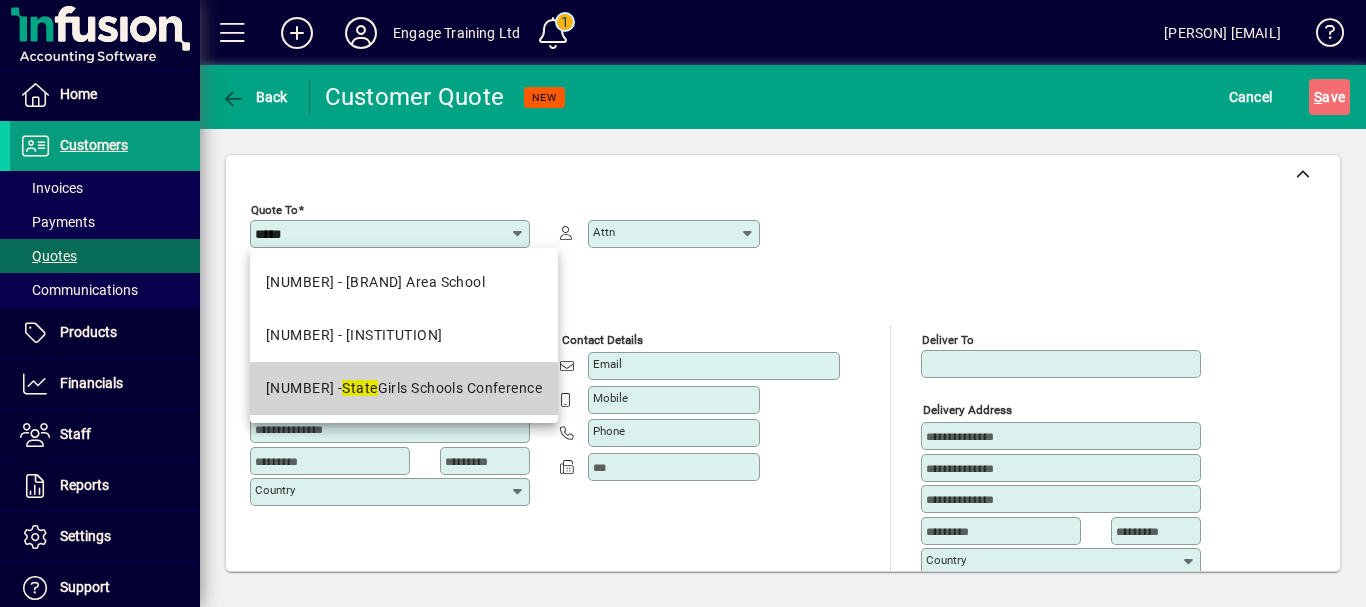 click on "[NUMBER] - [INSTITUTION]" at bounding box center [404, 388] 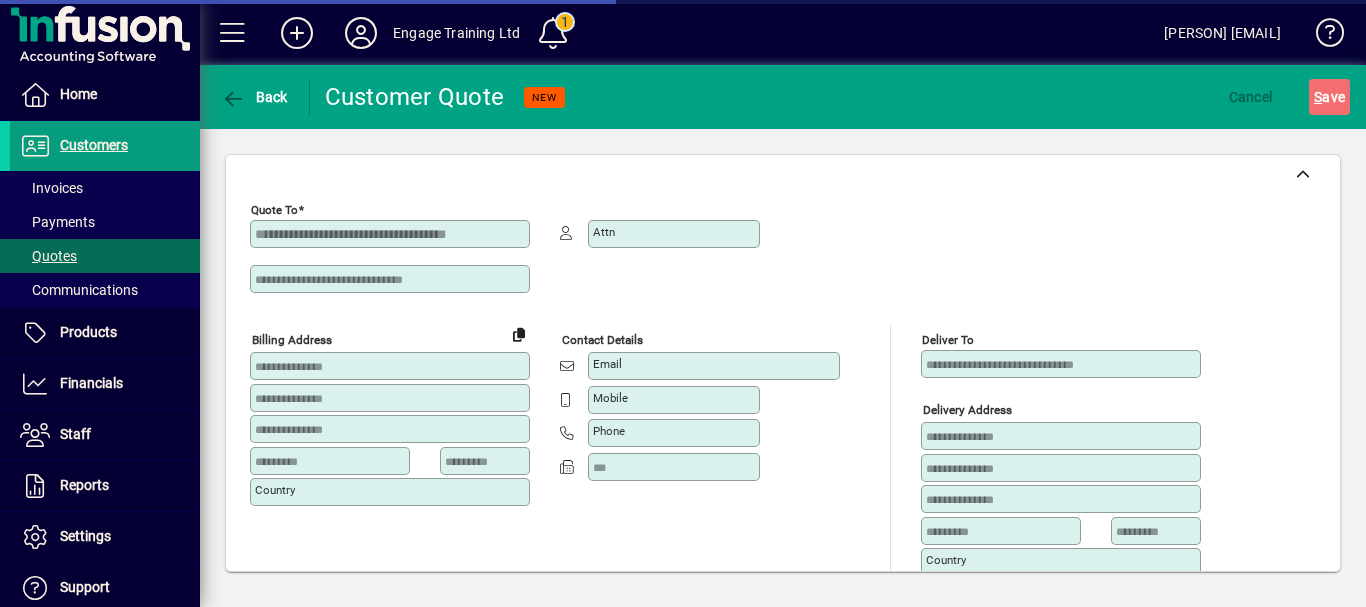 type 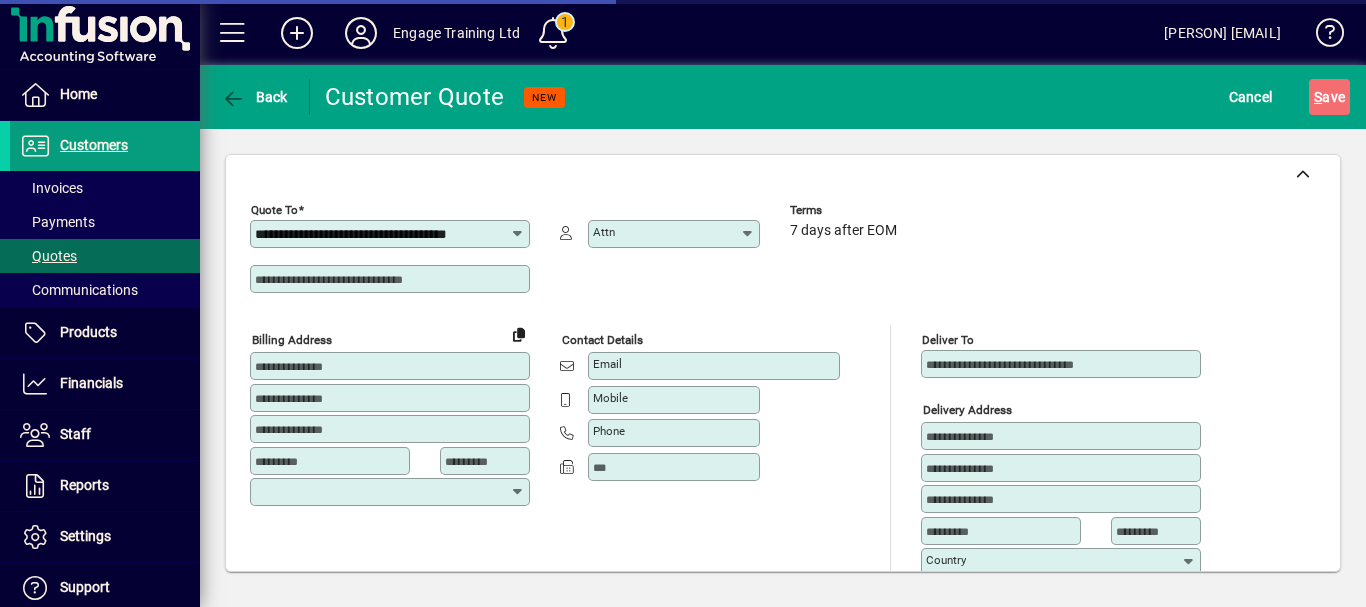 type on "**********" 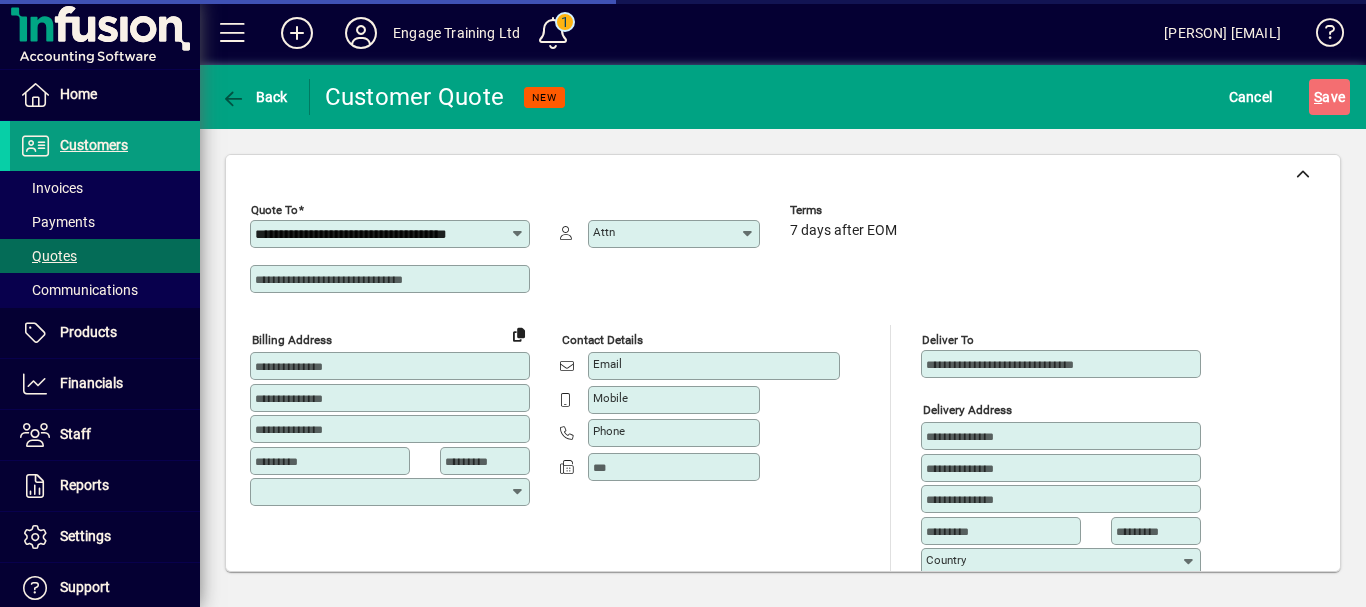 type on "*******" 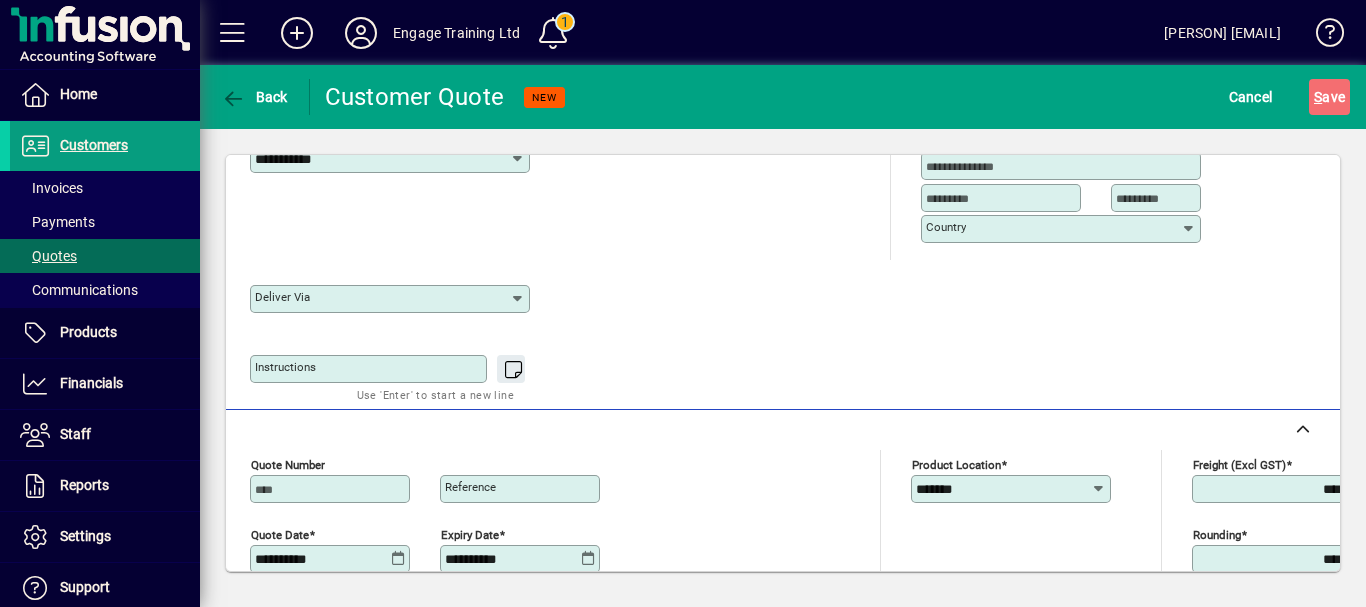 scroll, scrollTop: 500, scrollLeft: 0, axis: vertical 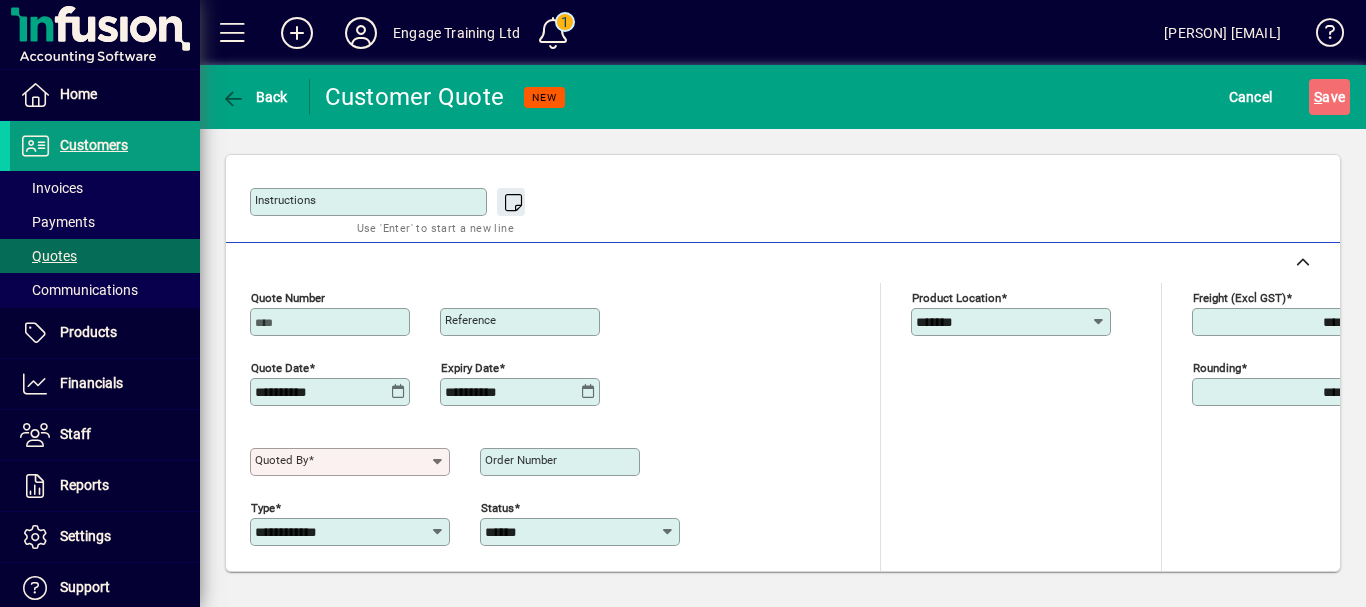 click 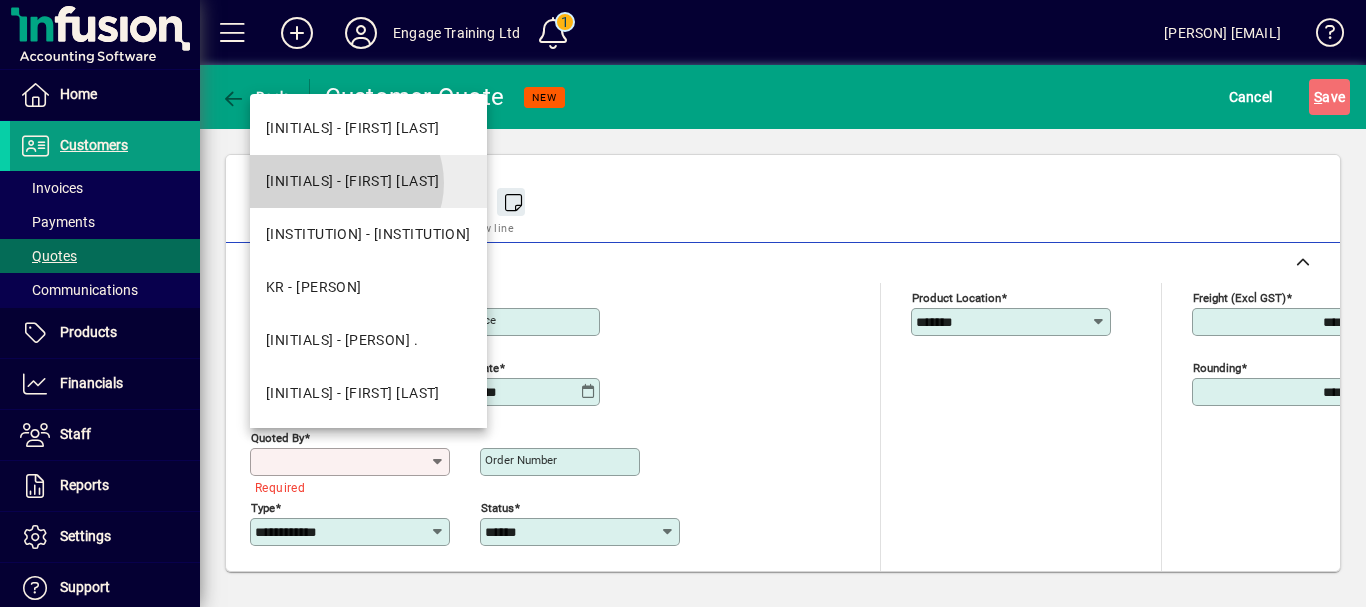 click on "[INITIALS] - [FIRST] [LAST]" at bounding box center [353, 181] 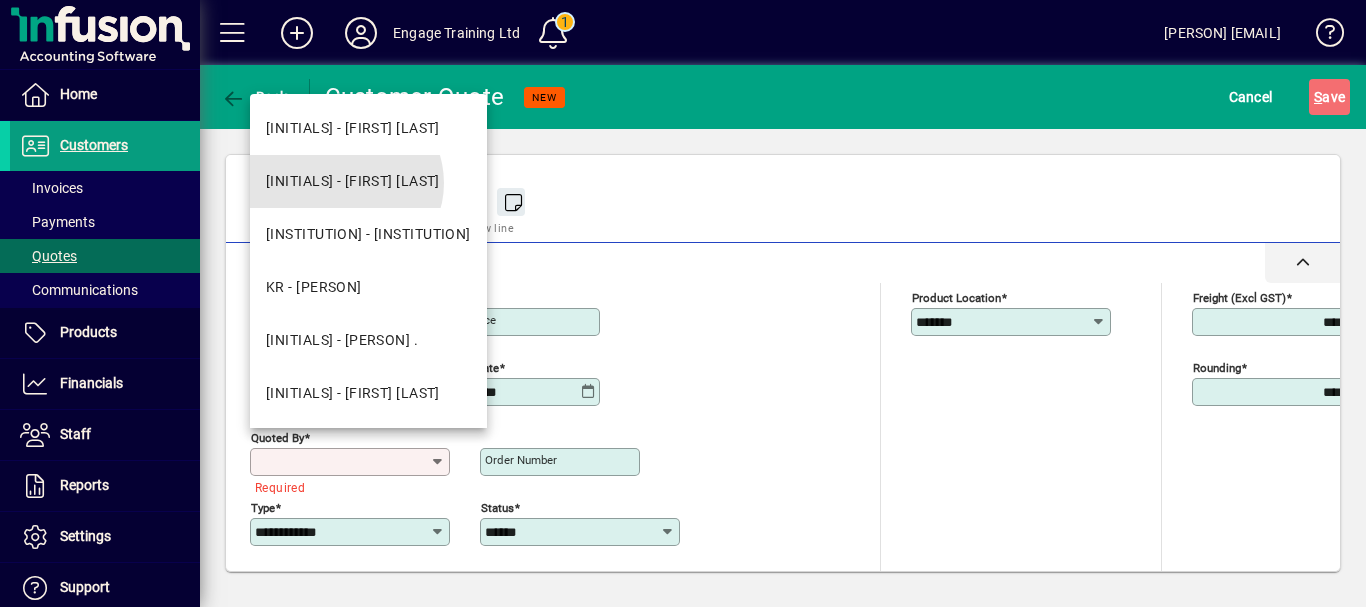 type on "**********" 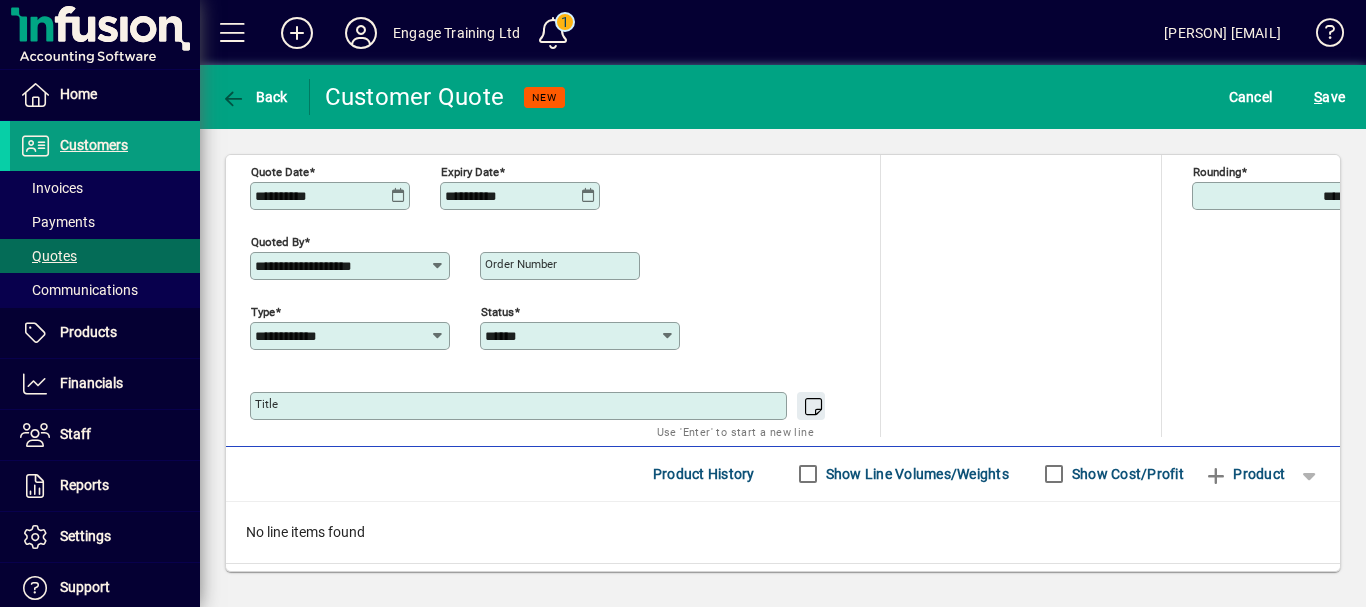 scroll, scrollTop: 801, scrollLeft: 0, axis: vertical 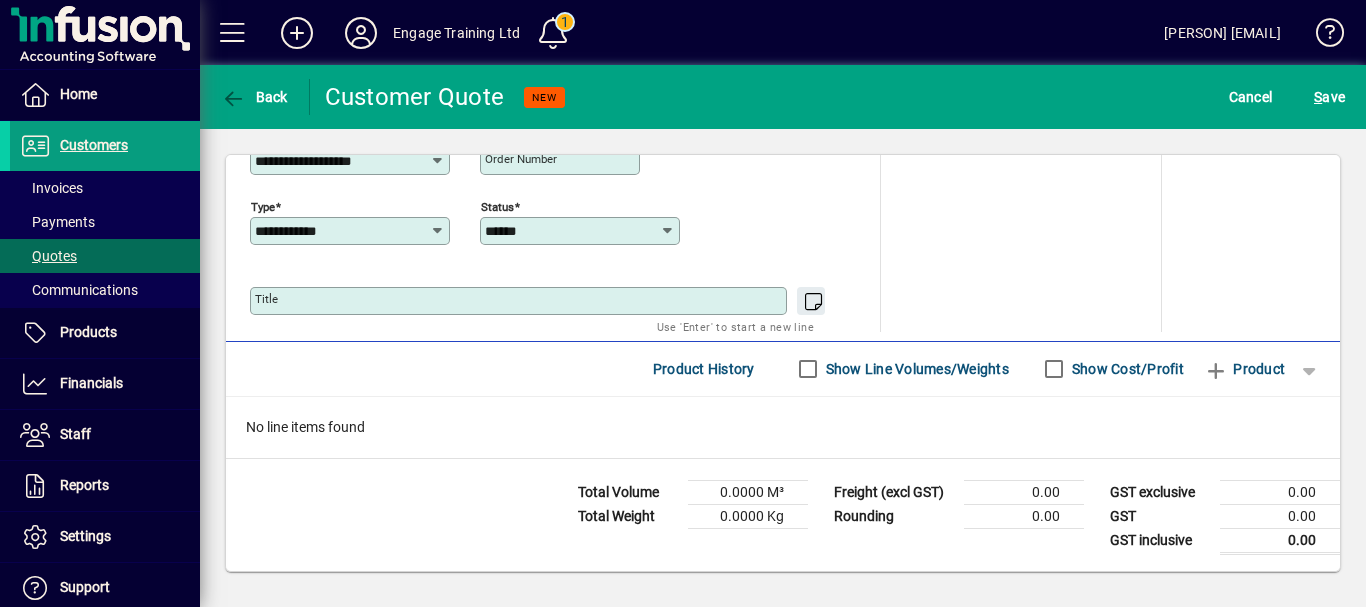 click on "Title" at bounding box center [520, 301] 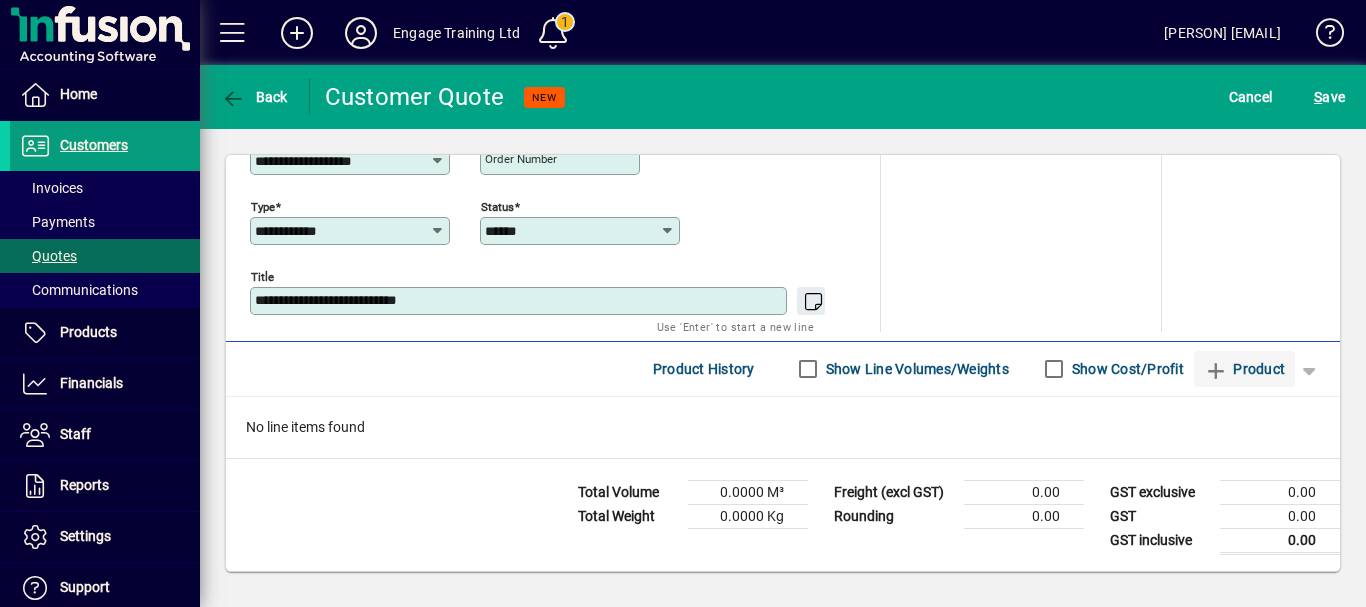 type on "**********" 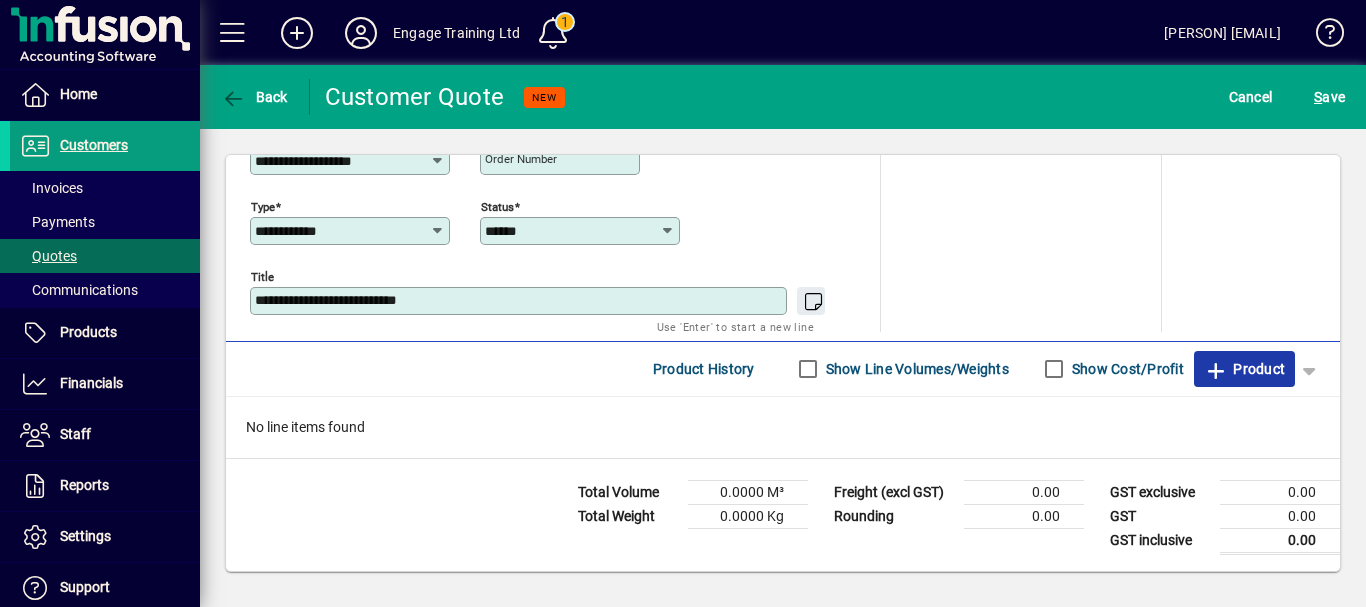 click on "Product" 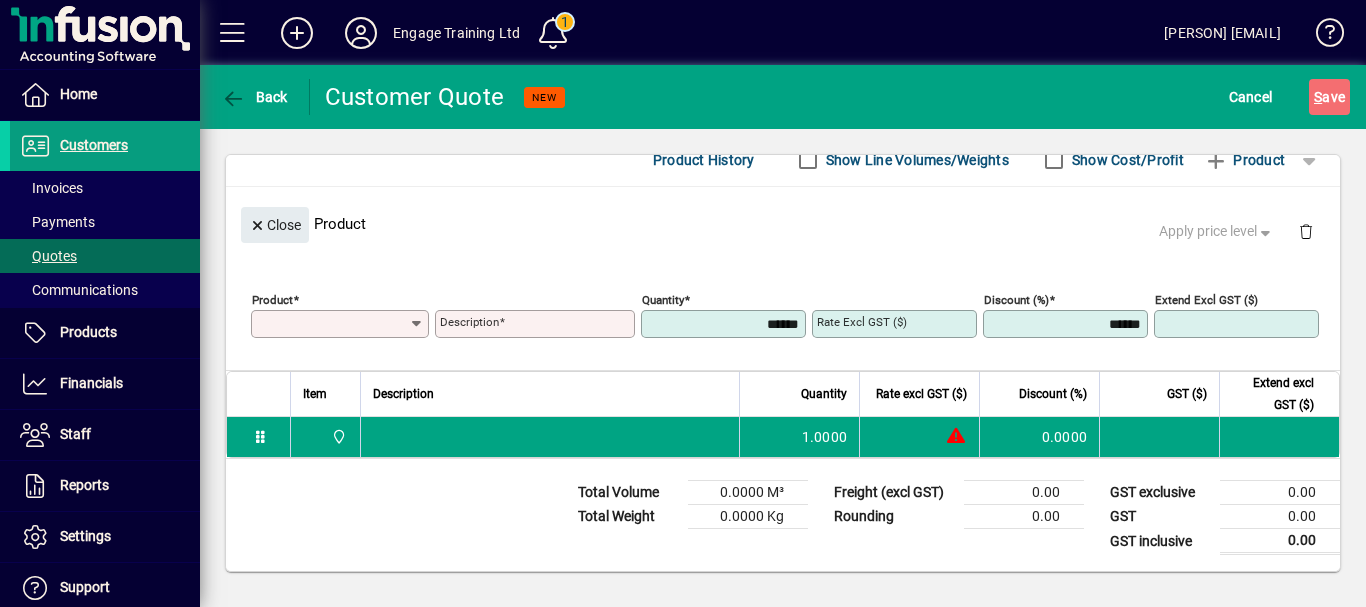 scroll, scrollTop: 197, scrollLeft: 0, axis: vertical 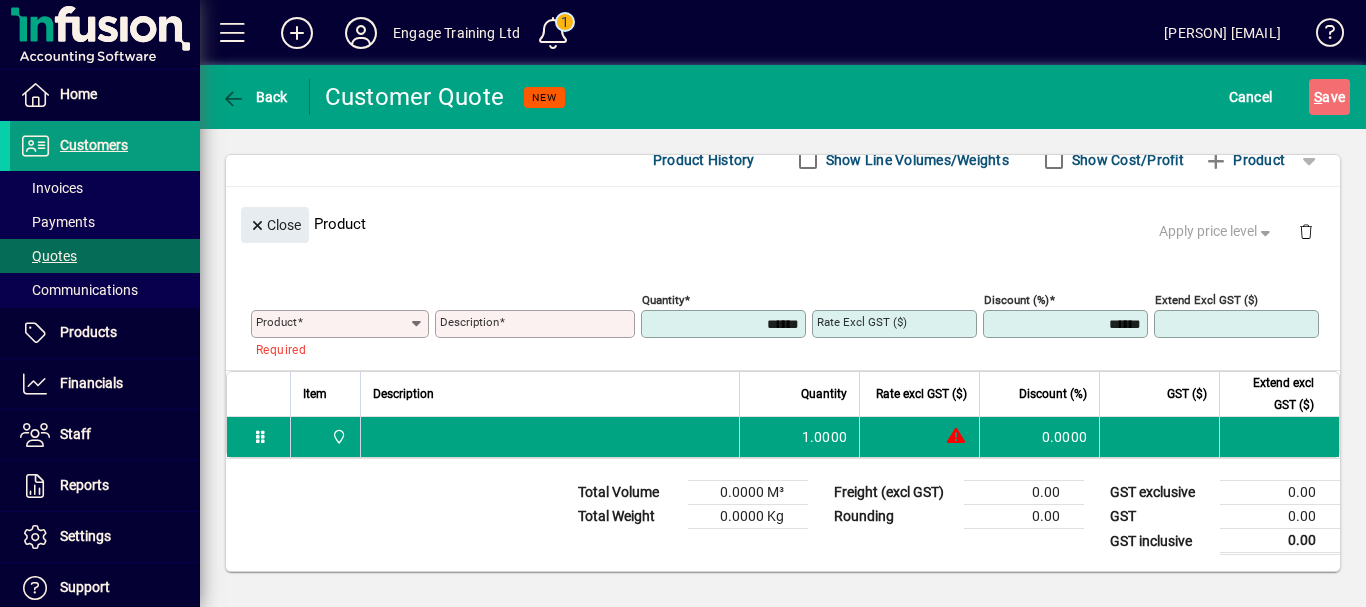 click 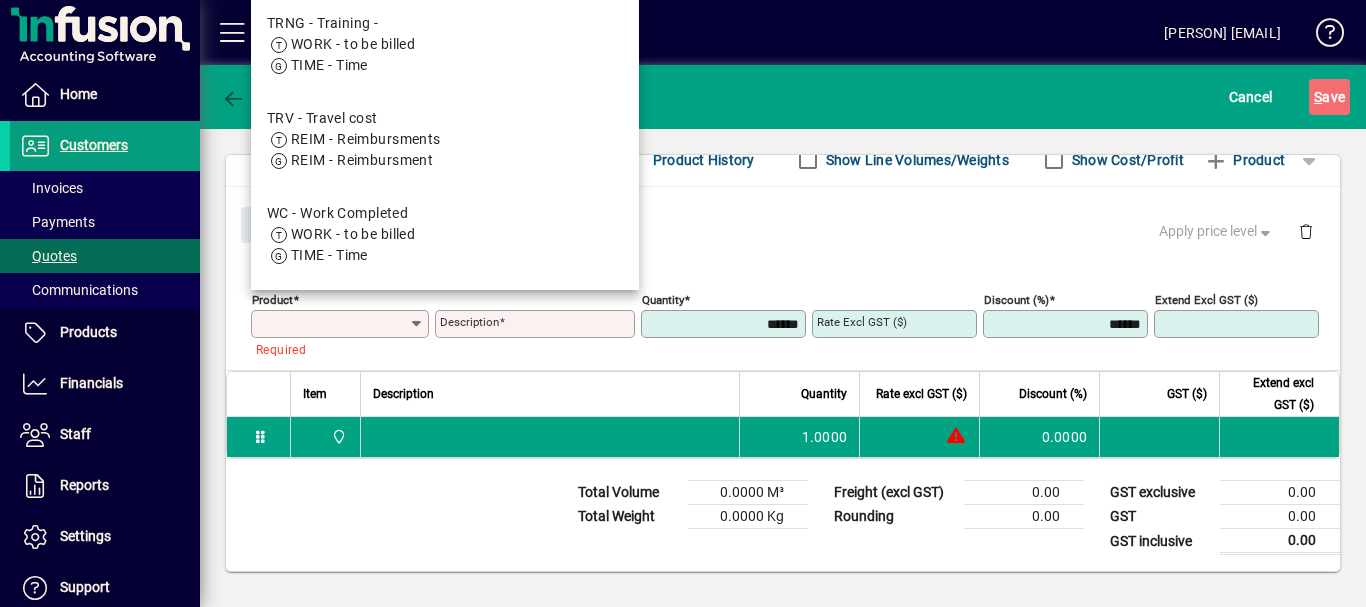 scroll, scrollTop: 471, scrollLeft: 0, axis: vertical 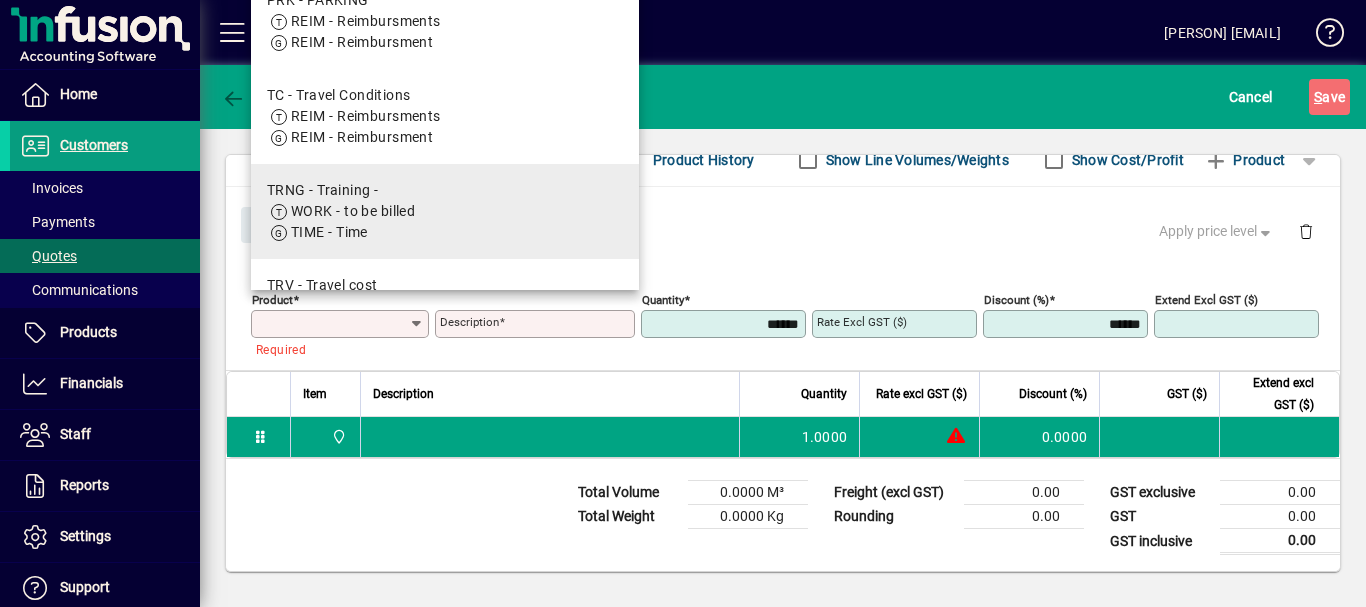 click on "TRNG - Training -" at bounding box center [341, 190] 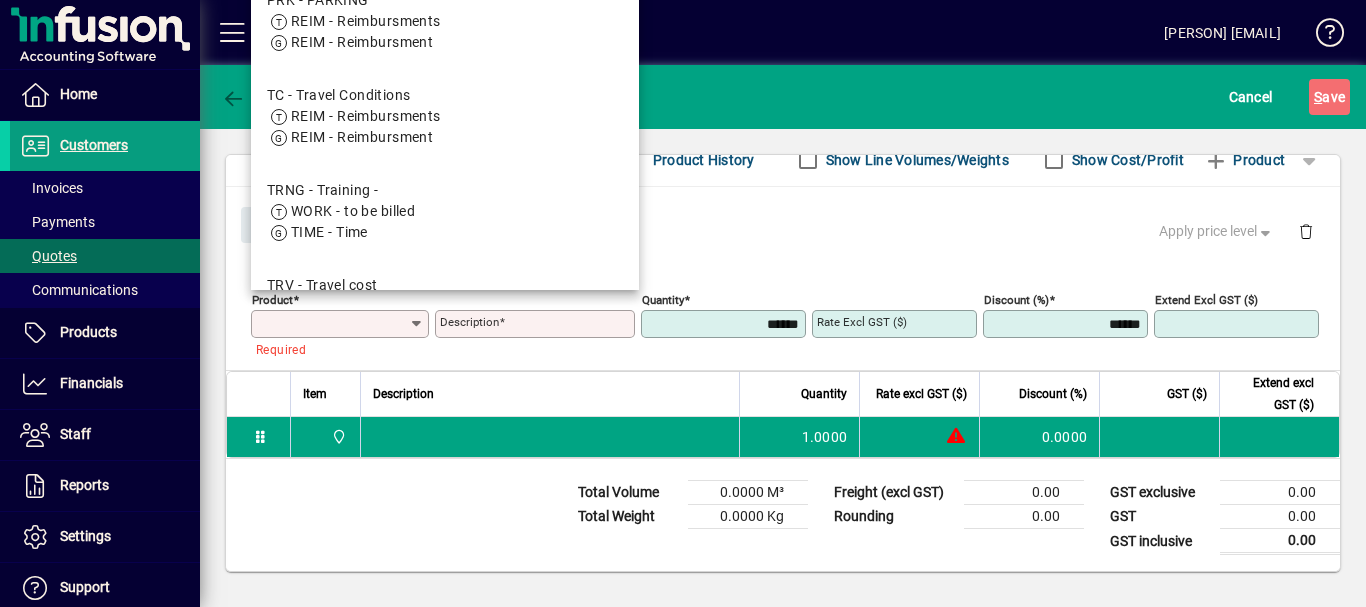 type on "****" 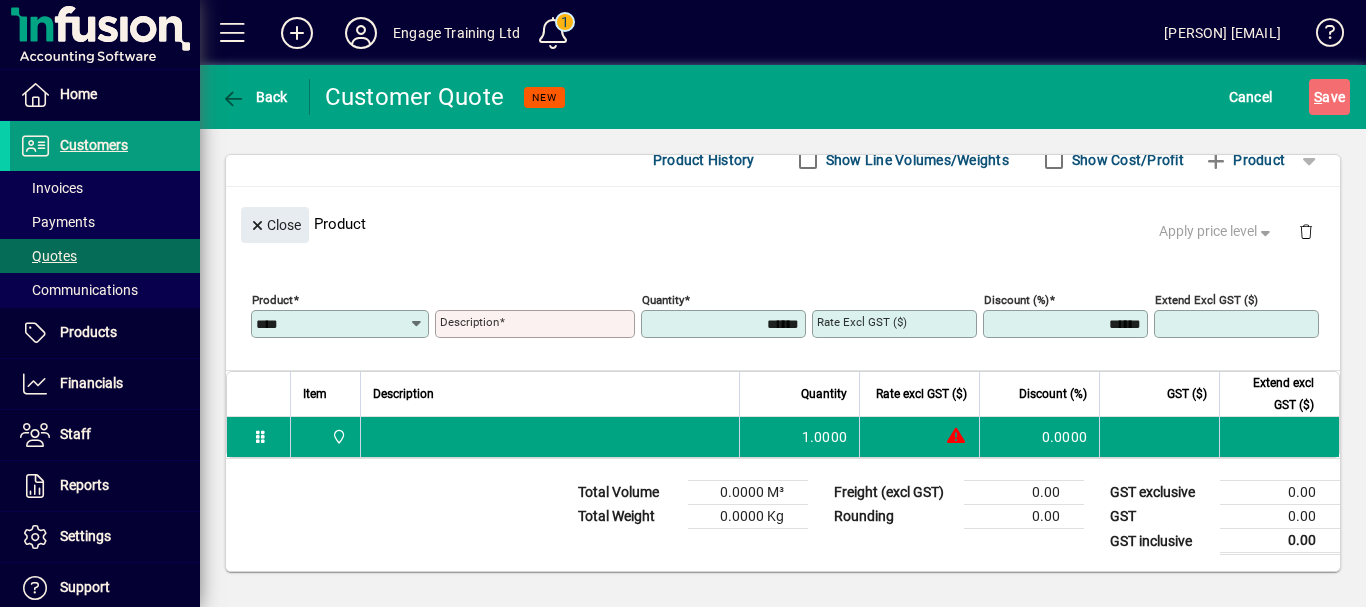 type on "**********" 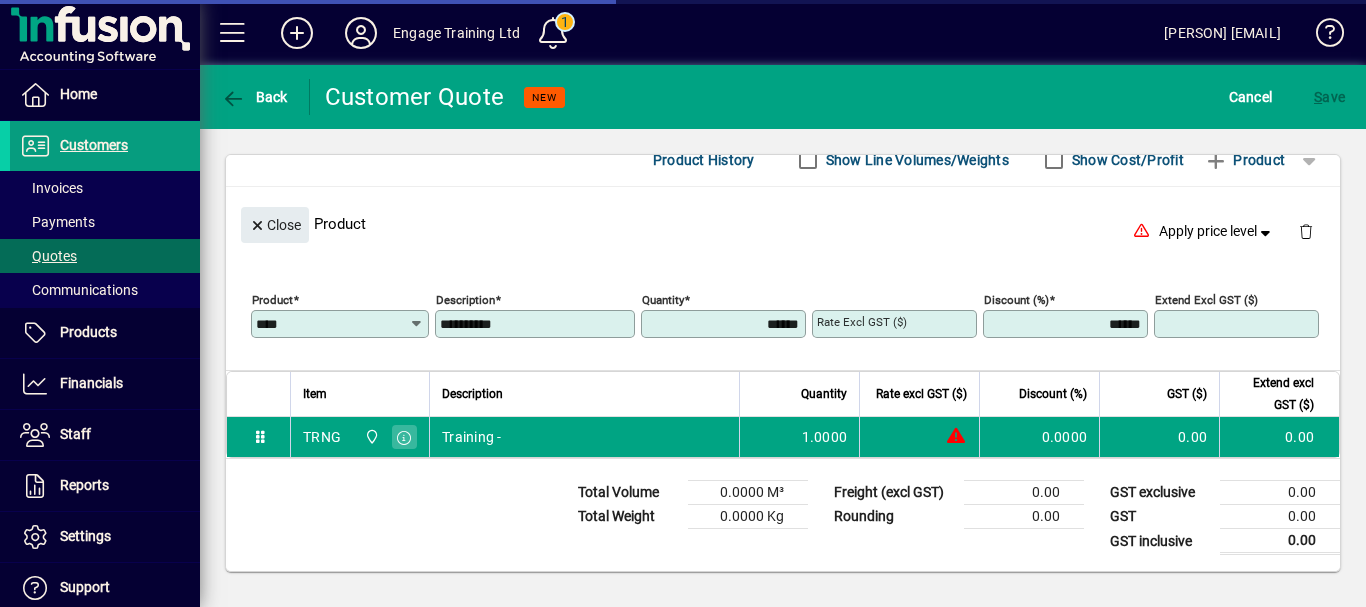 type on "****" 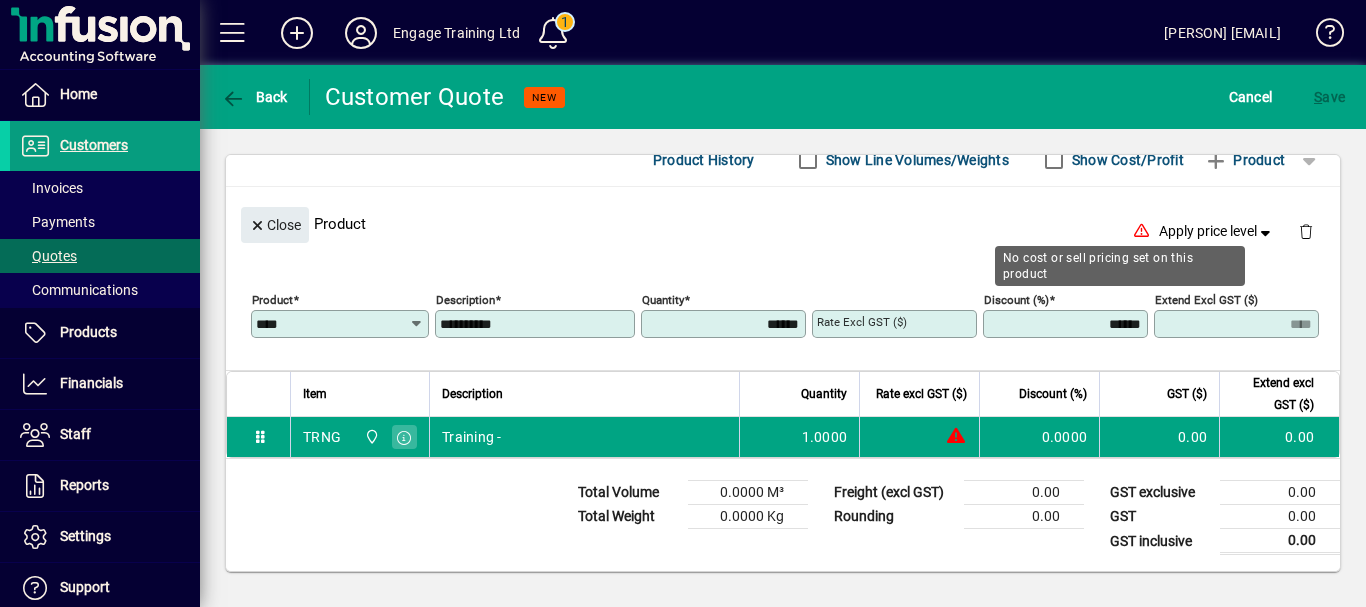 click on "**********" at bounding box center [537, 324] 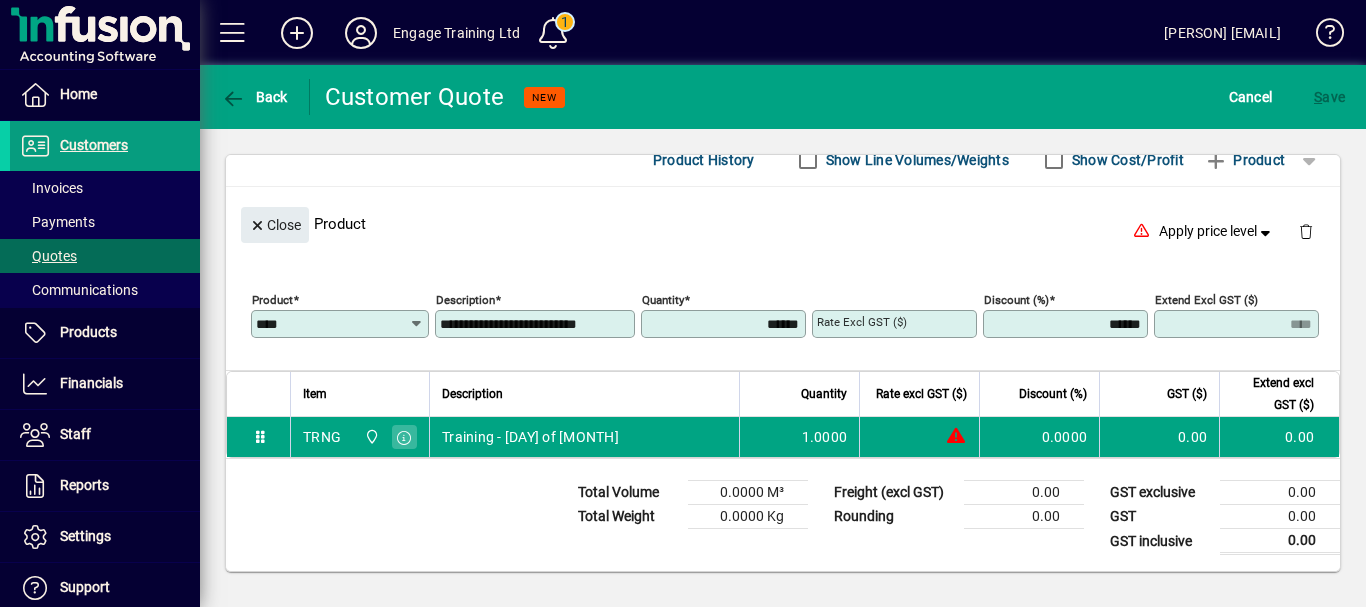 type on "**********" 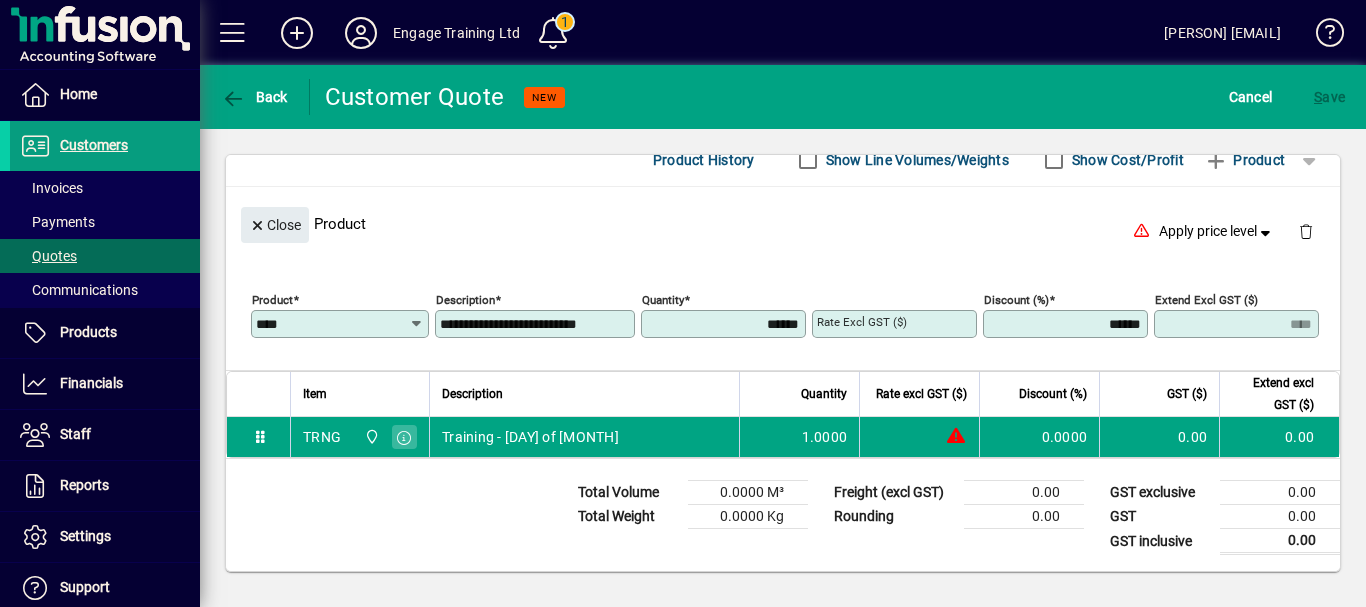 click on "Rate excl GST ($)" at bounding box center [862, 322] 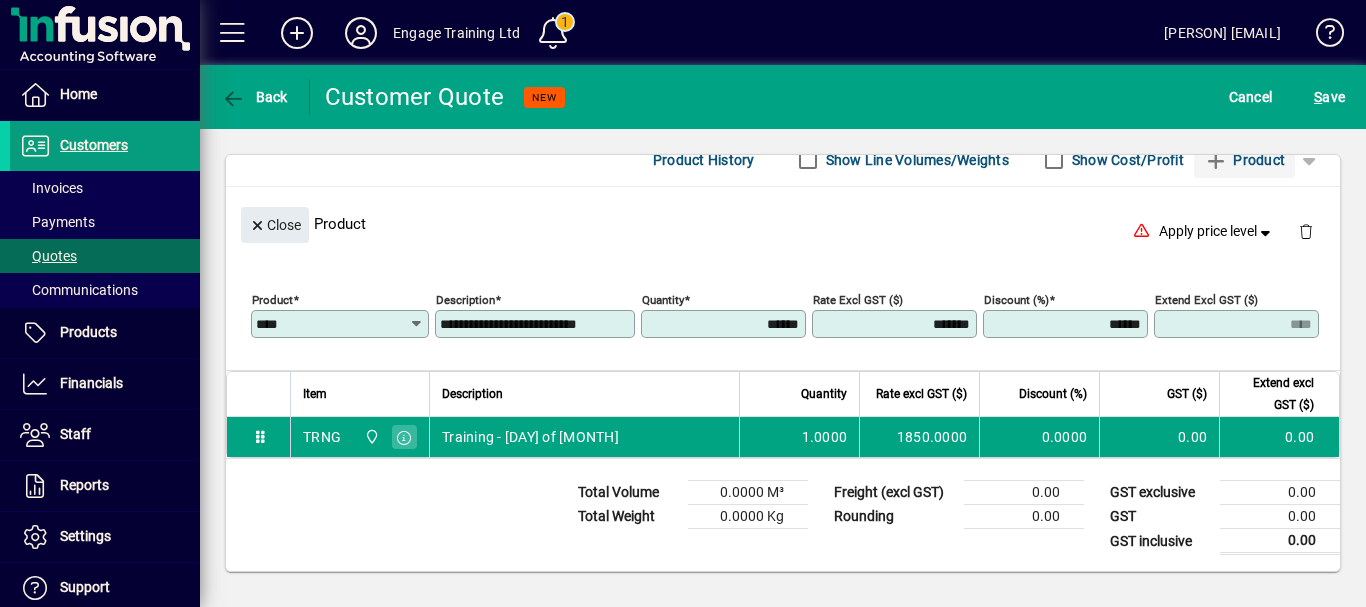 type on "*******" 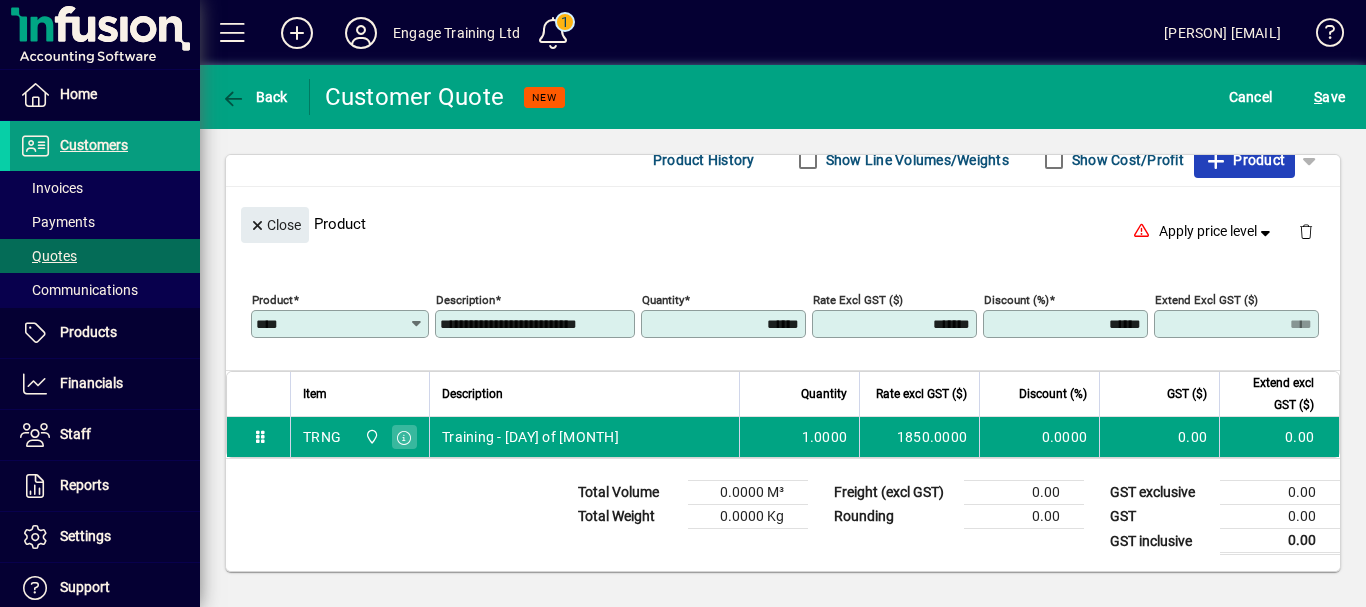 click on "Product" 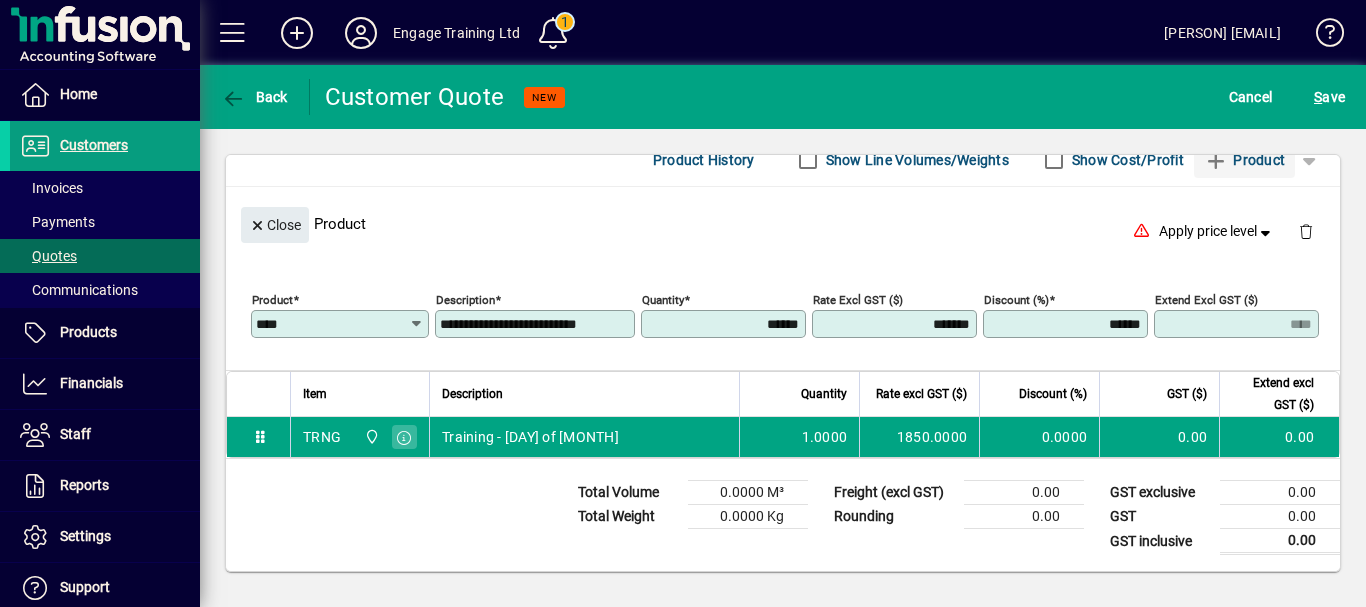 type 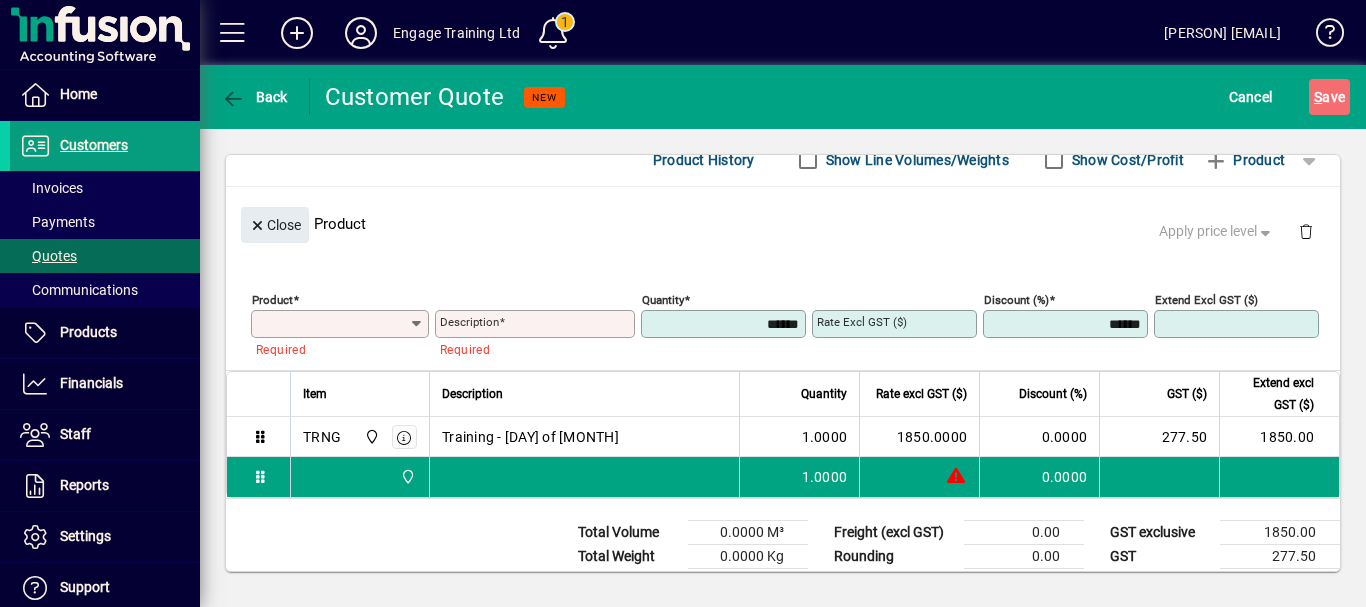 click 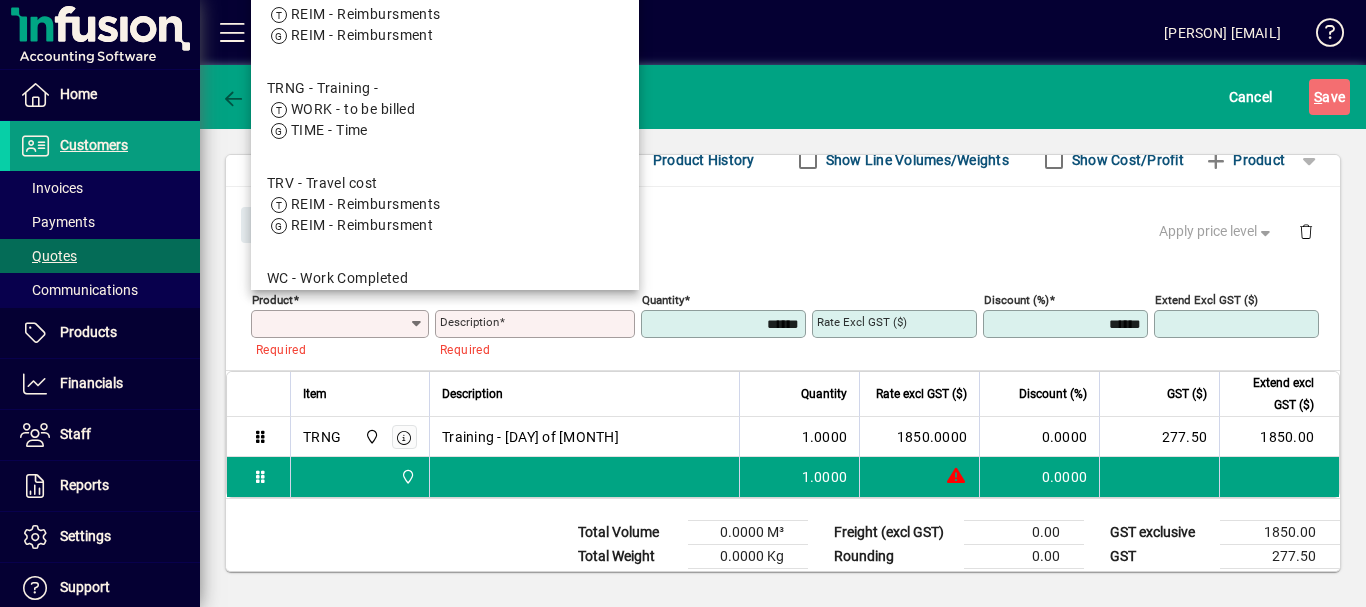 scroll, scrollTop: 638, scrollLeft: 0, axis: vertical 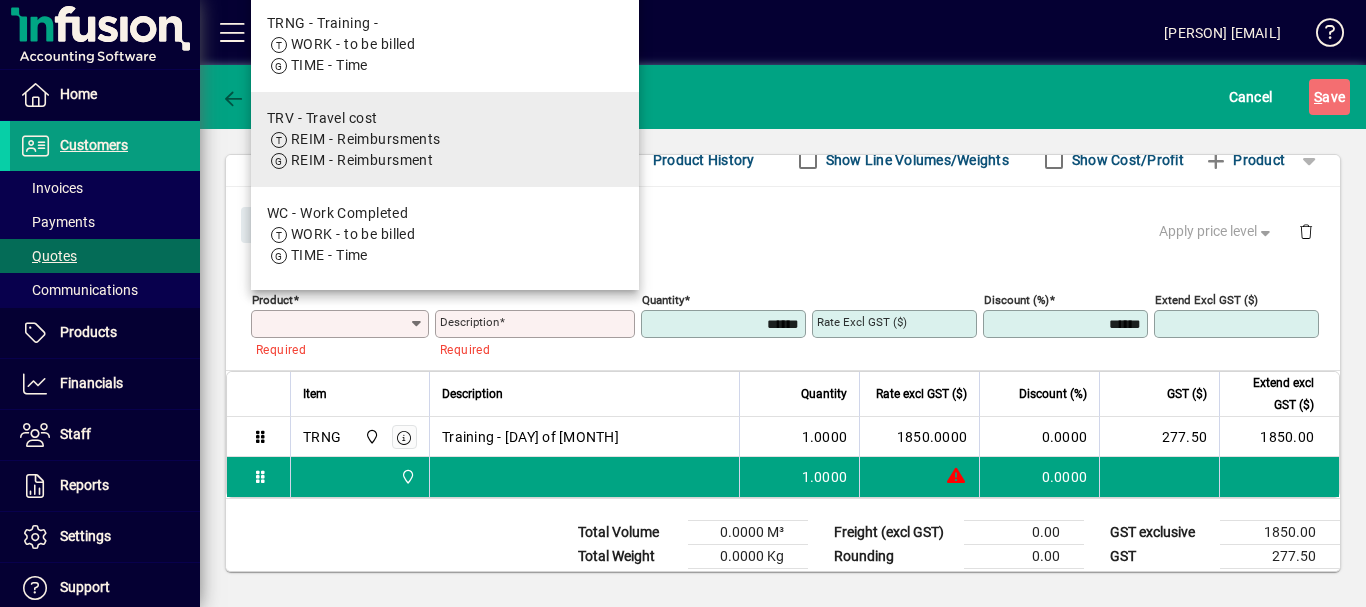 click on "[CODE] - [INSTITUTION] [CODE] - [CODE]" at bounding box center (445, 139) 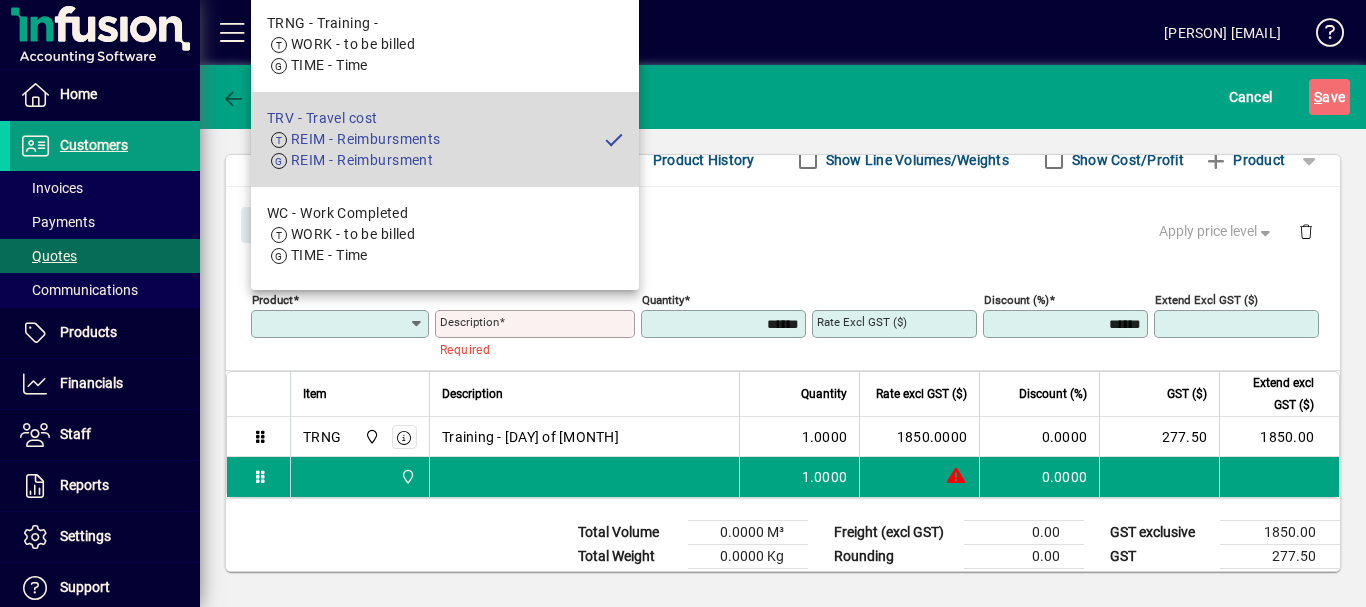 type on "***" 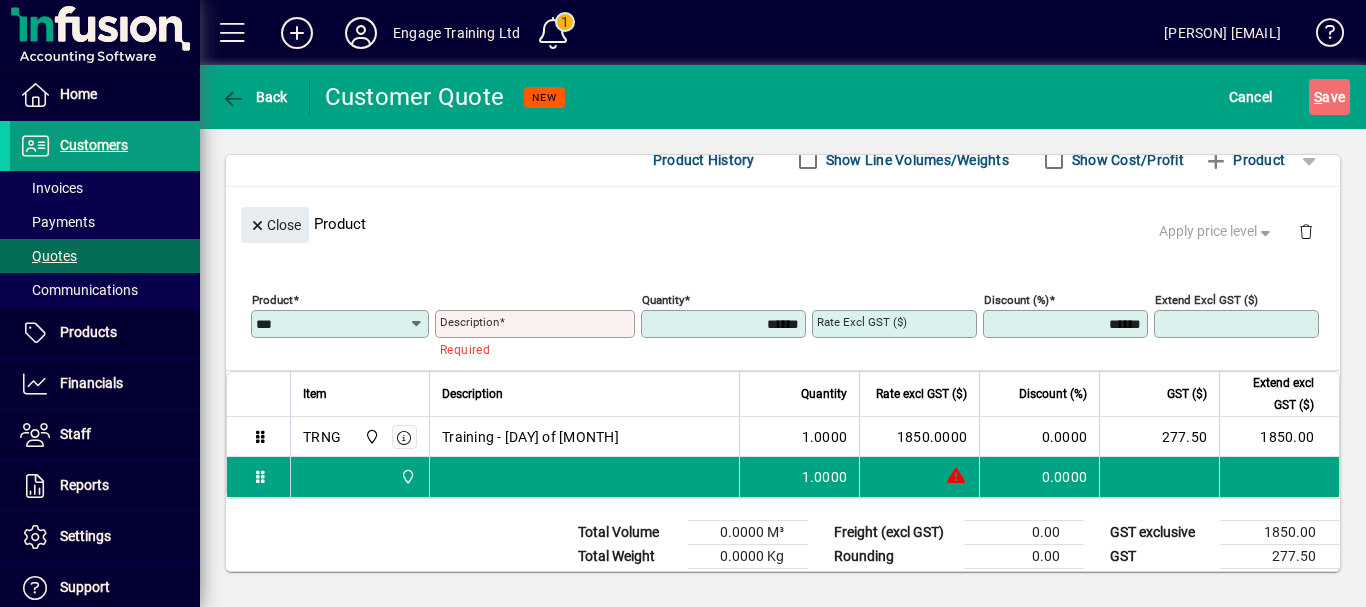 type on "**********" 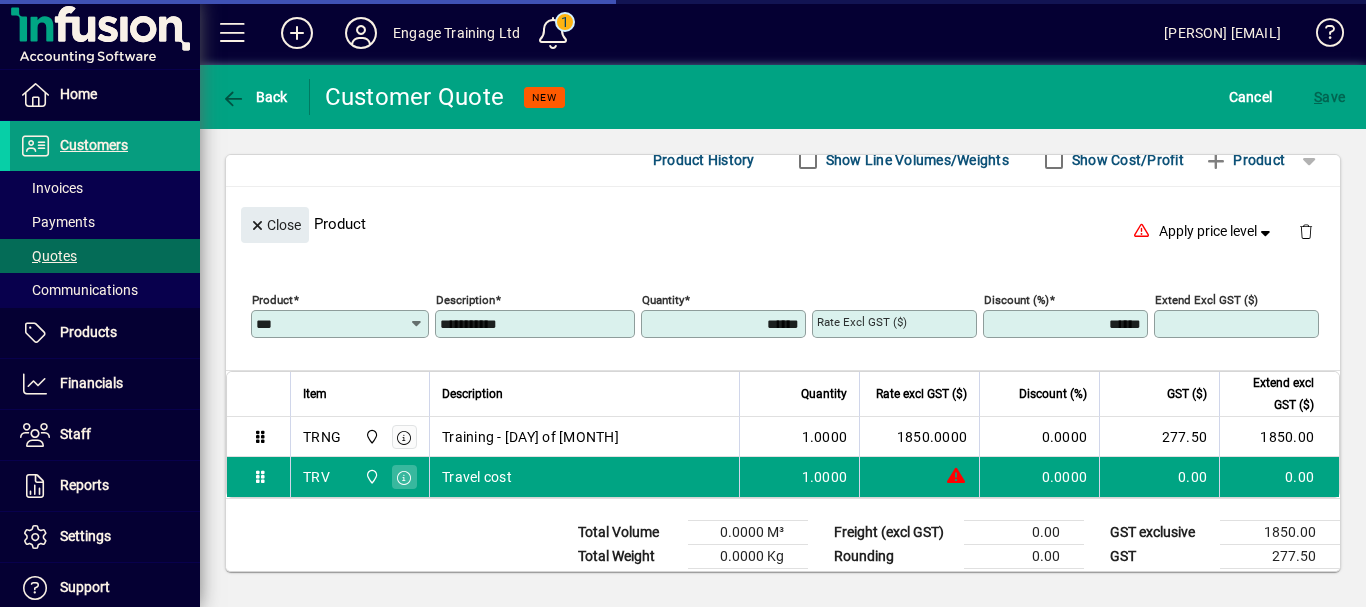 type on "****" 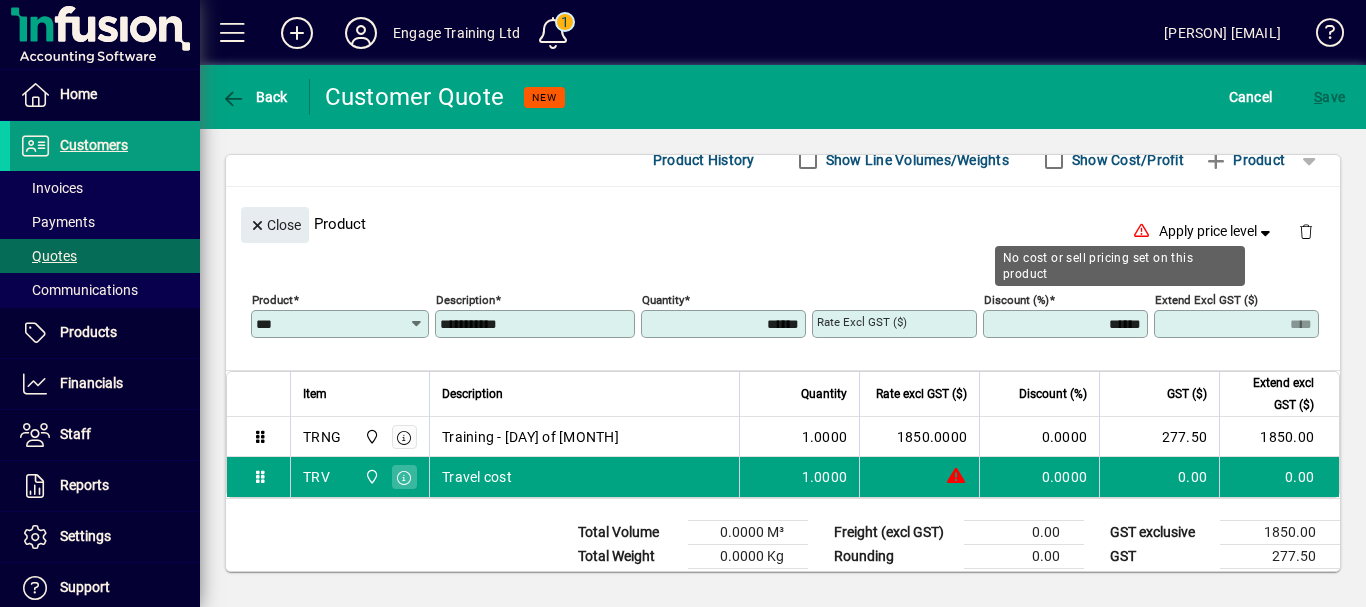 click on "Rate excl GST ($)" at bounding box center [862, 322] 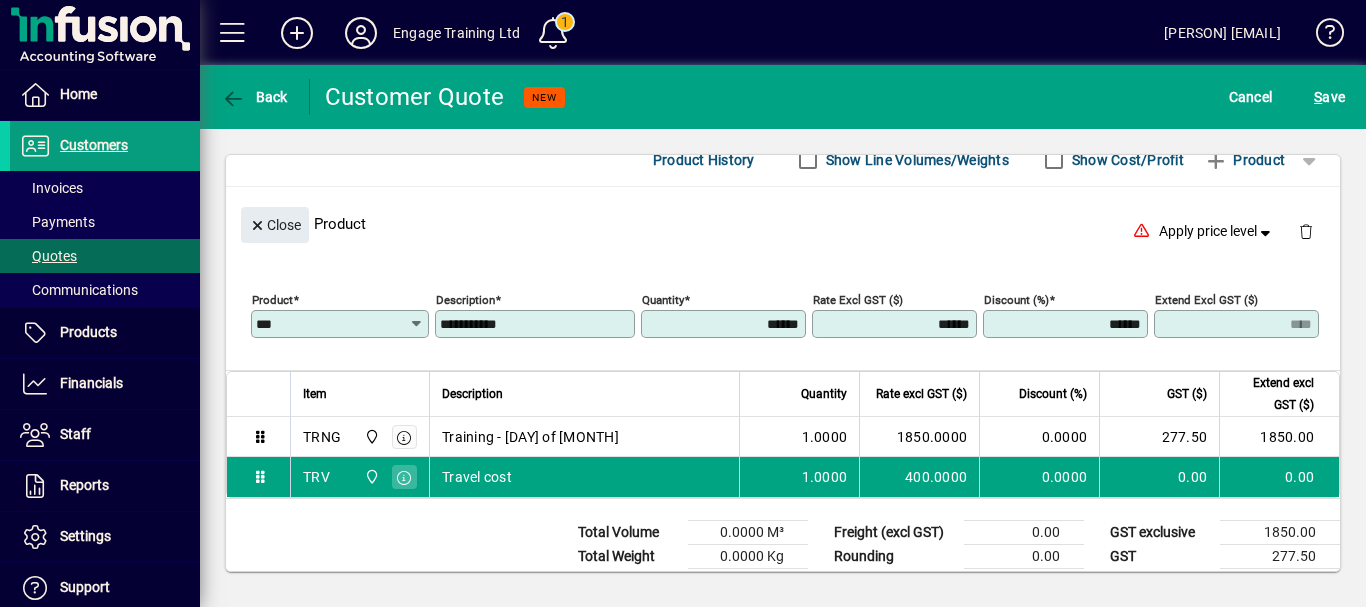 click on "S ave" 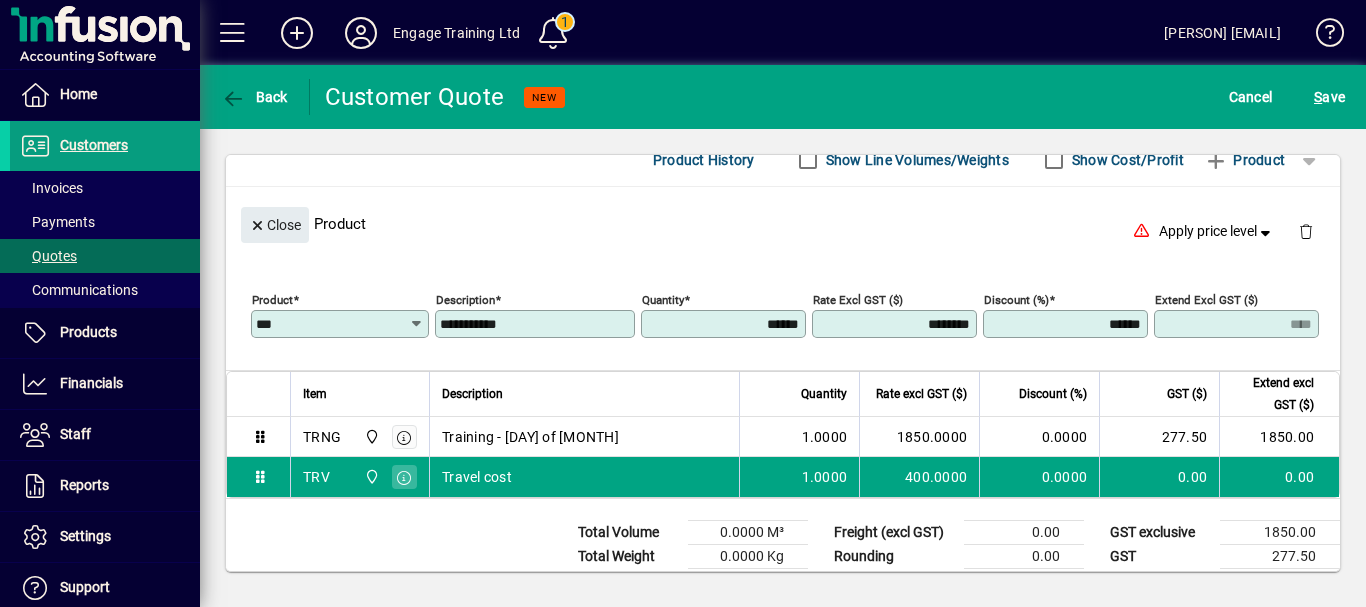 type on "******" 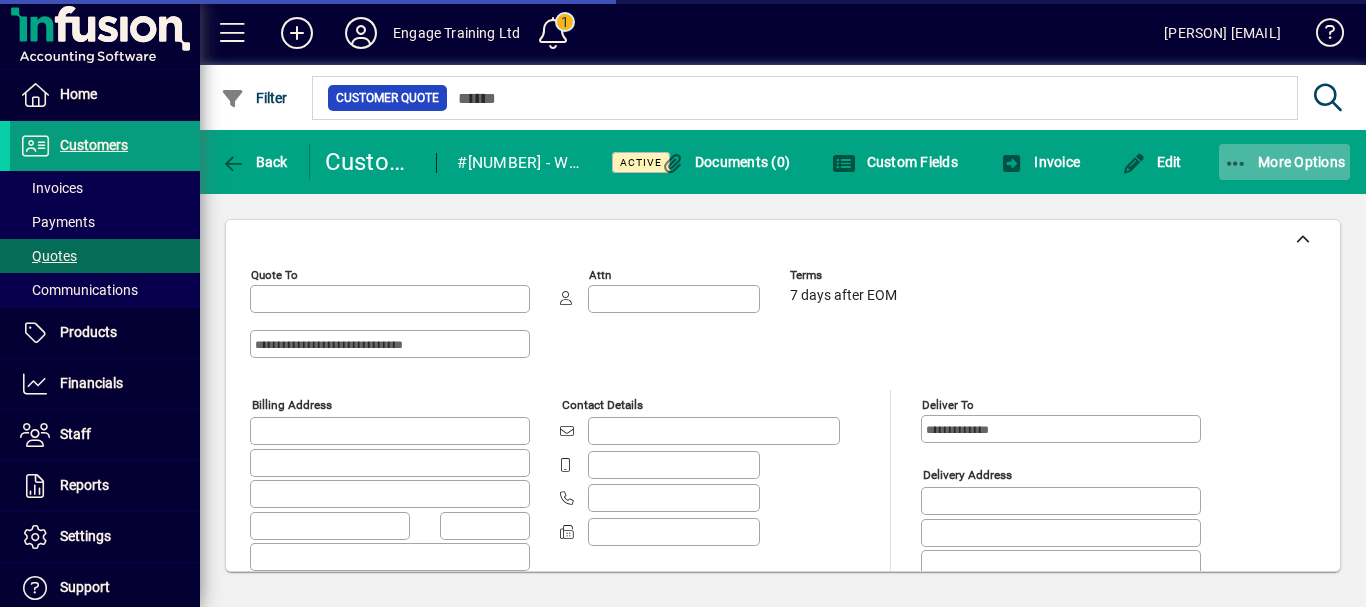 type on "**********" 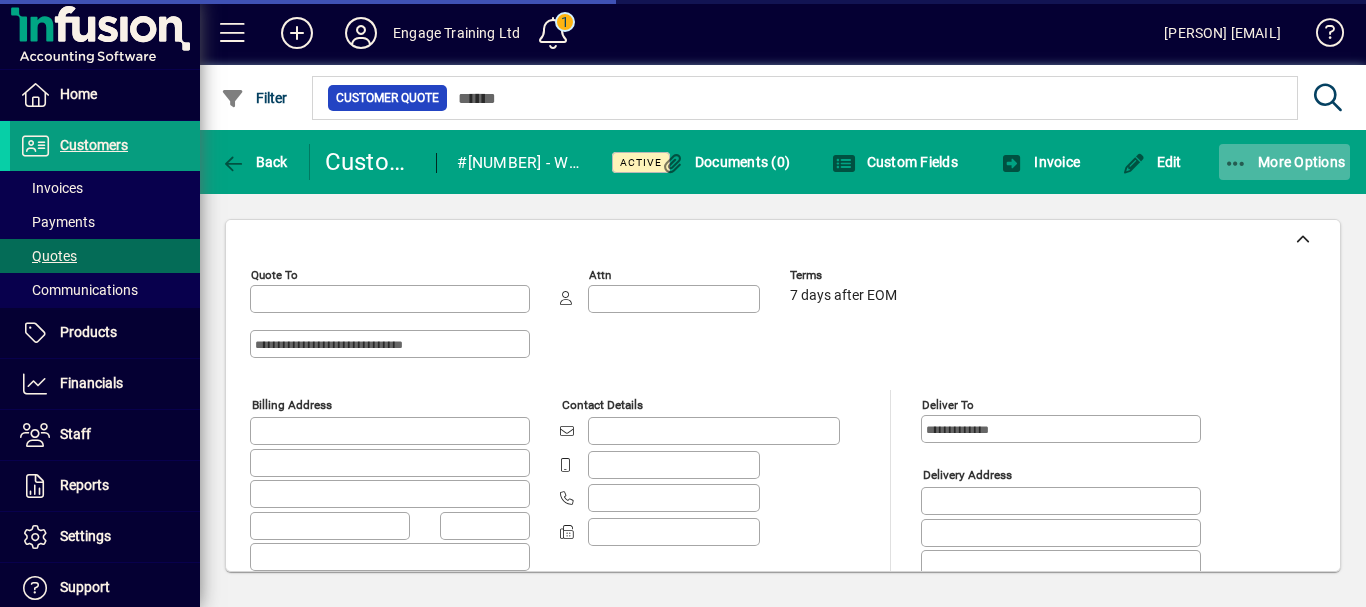 type on "**********" 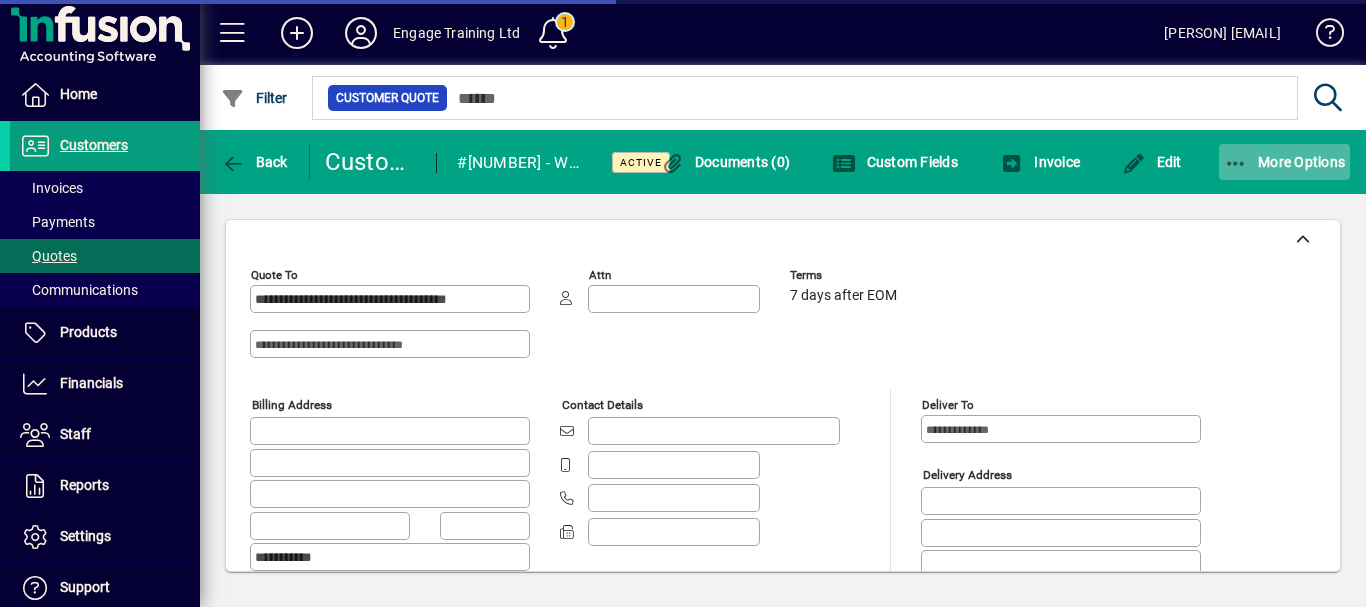 type on "*******" 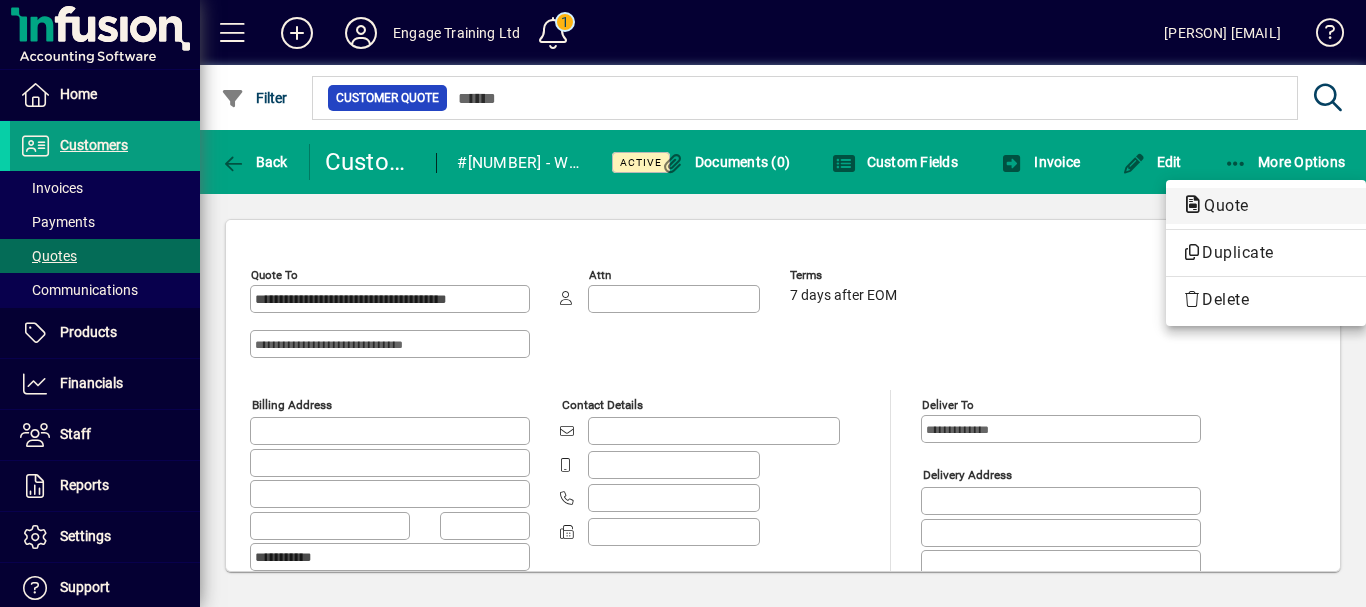 click on "Quote" 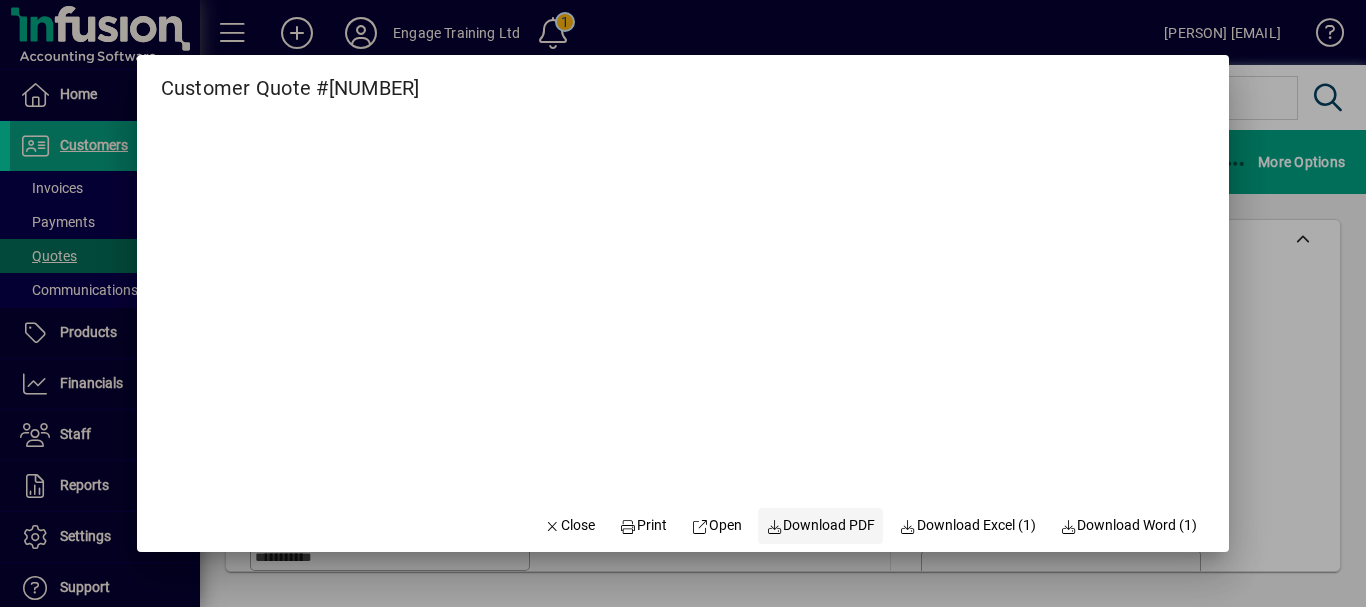 click on "Download PDF" 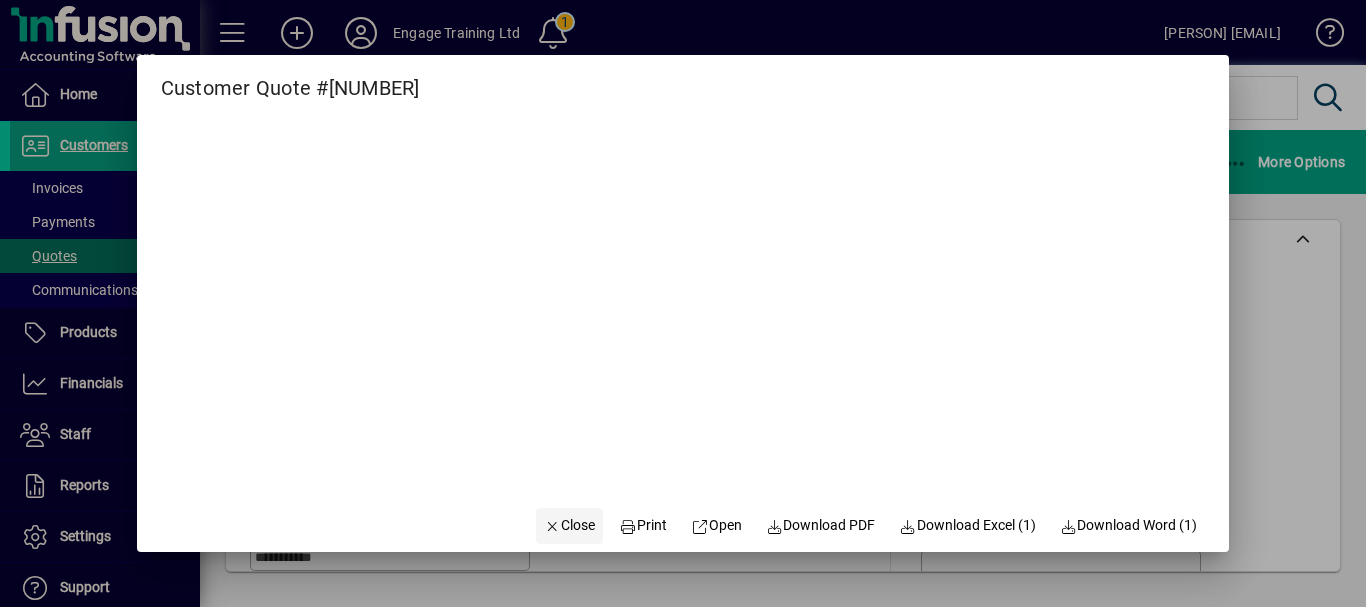click on "Close" 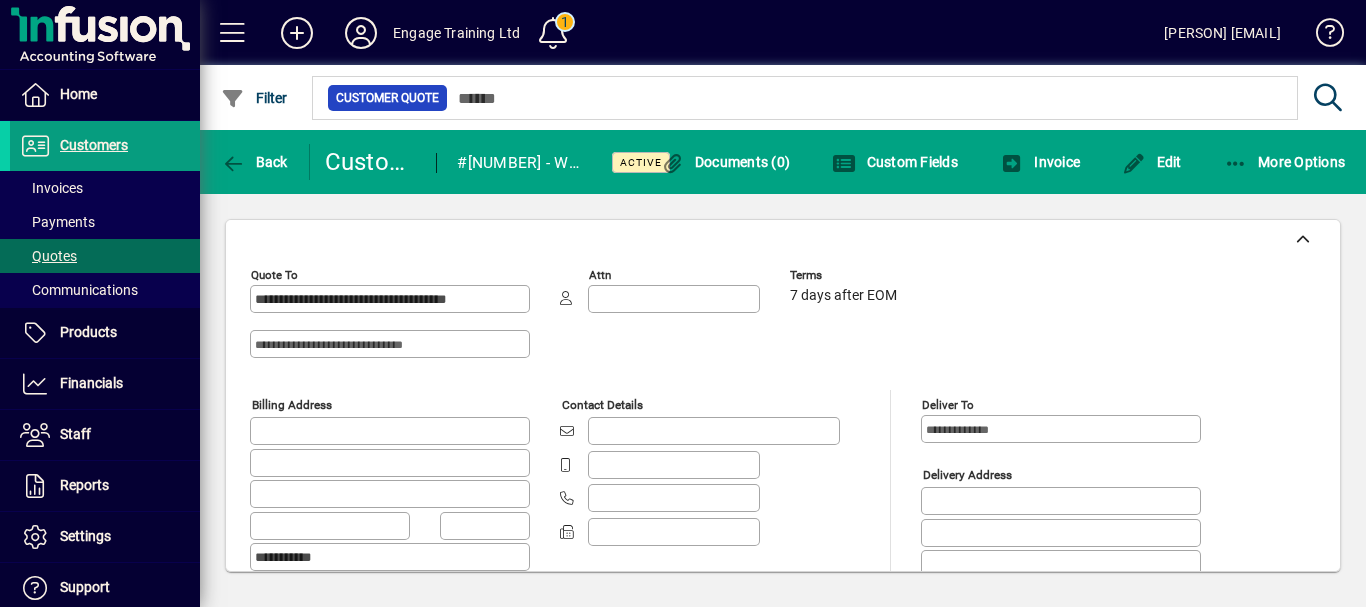 drag, startPoint x: 79, startPoint y: 139, endPoint x: 1156, endPoint y: 1, distance: 1085.8052 